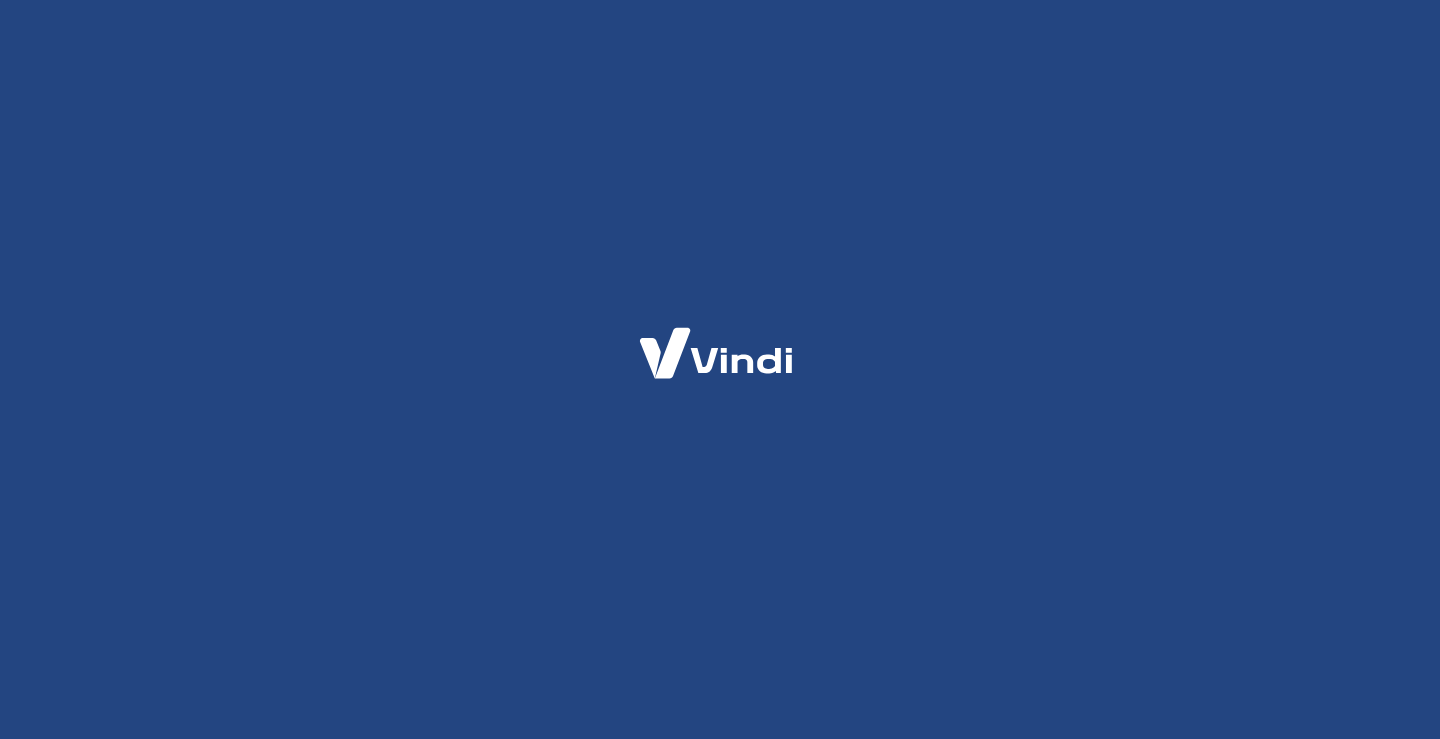 scroll, scrollTop: 0, scrollLeft: 0, axis: both 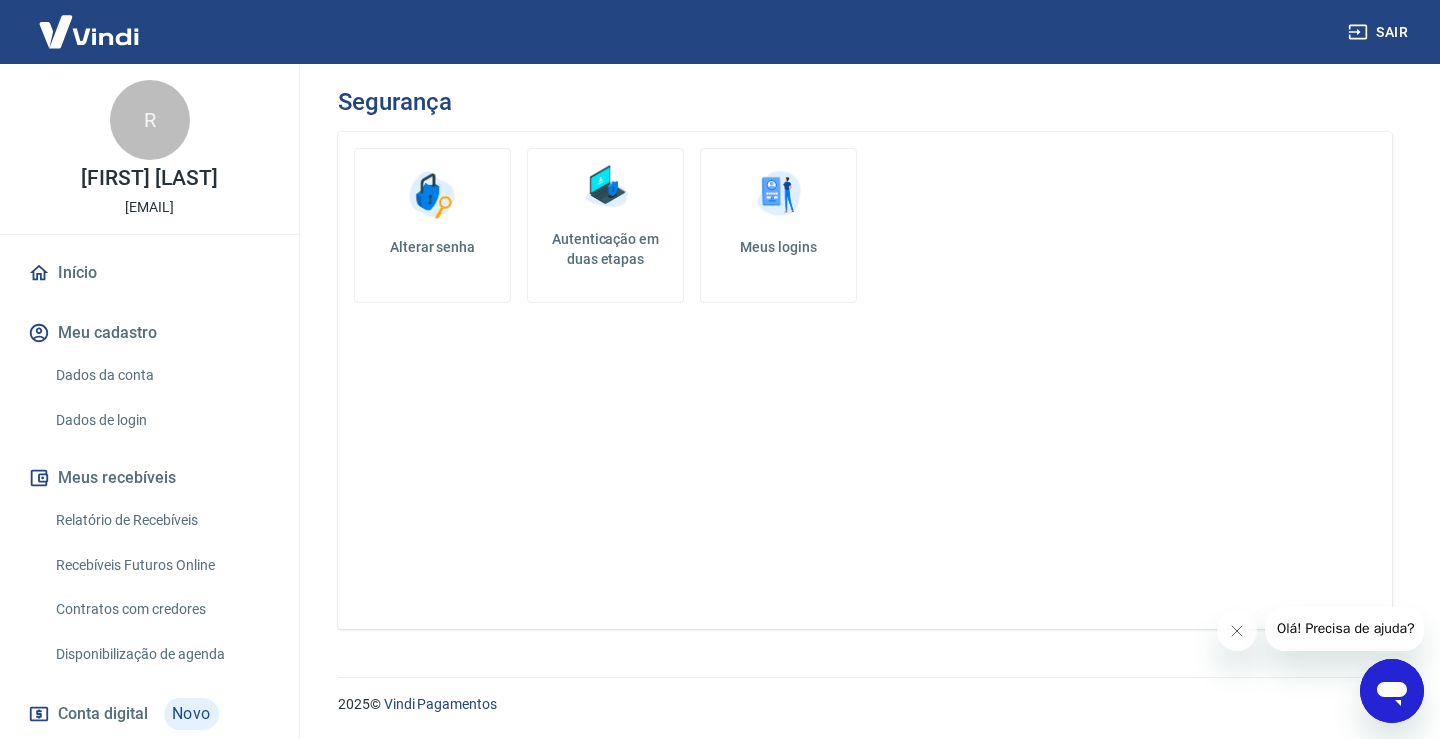 click on "Autenticação em duas etapas" at bounding box center [605, 249] 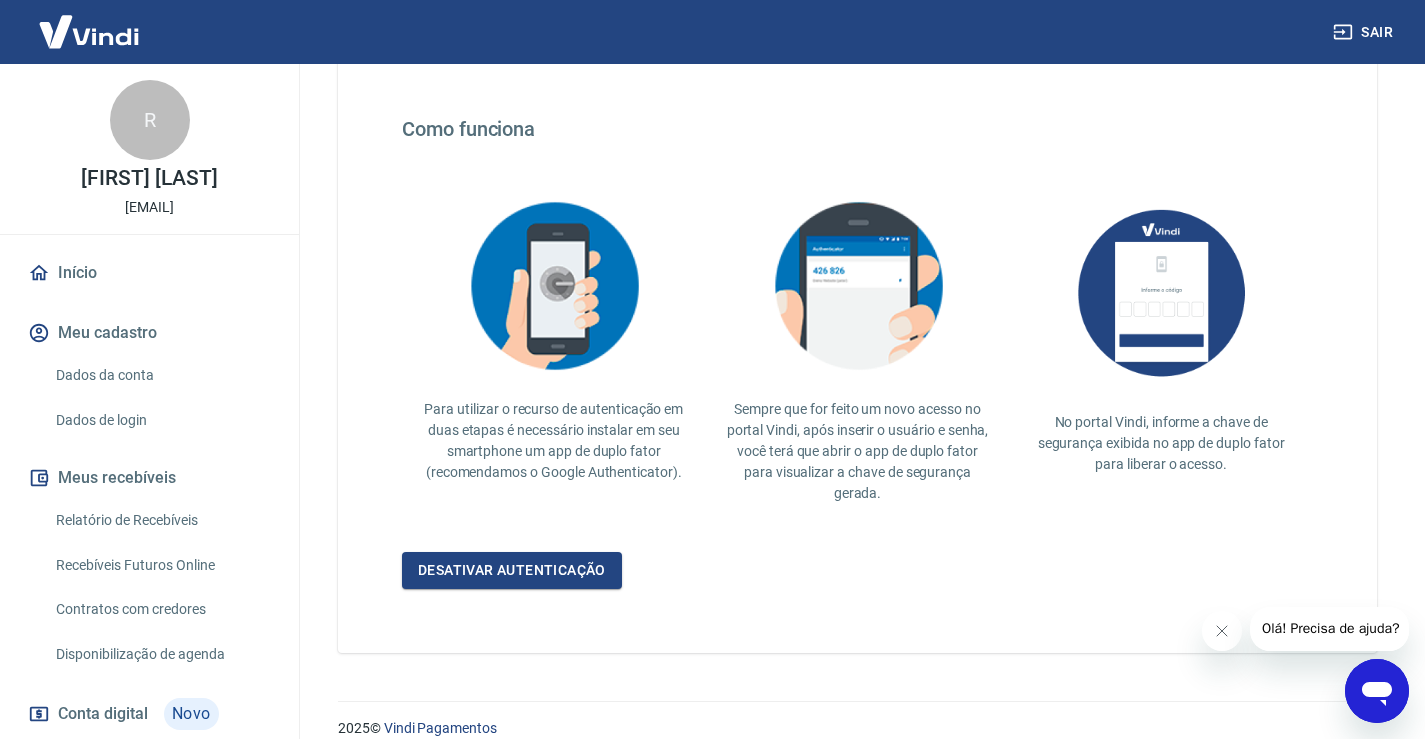 scroll, scrollTop: 367, scrollLeft: 0, axis: vertical 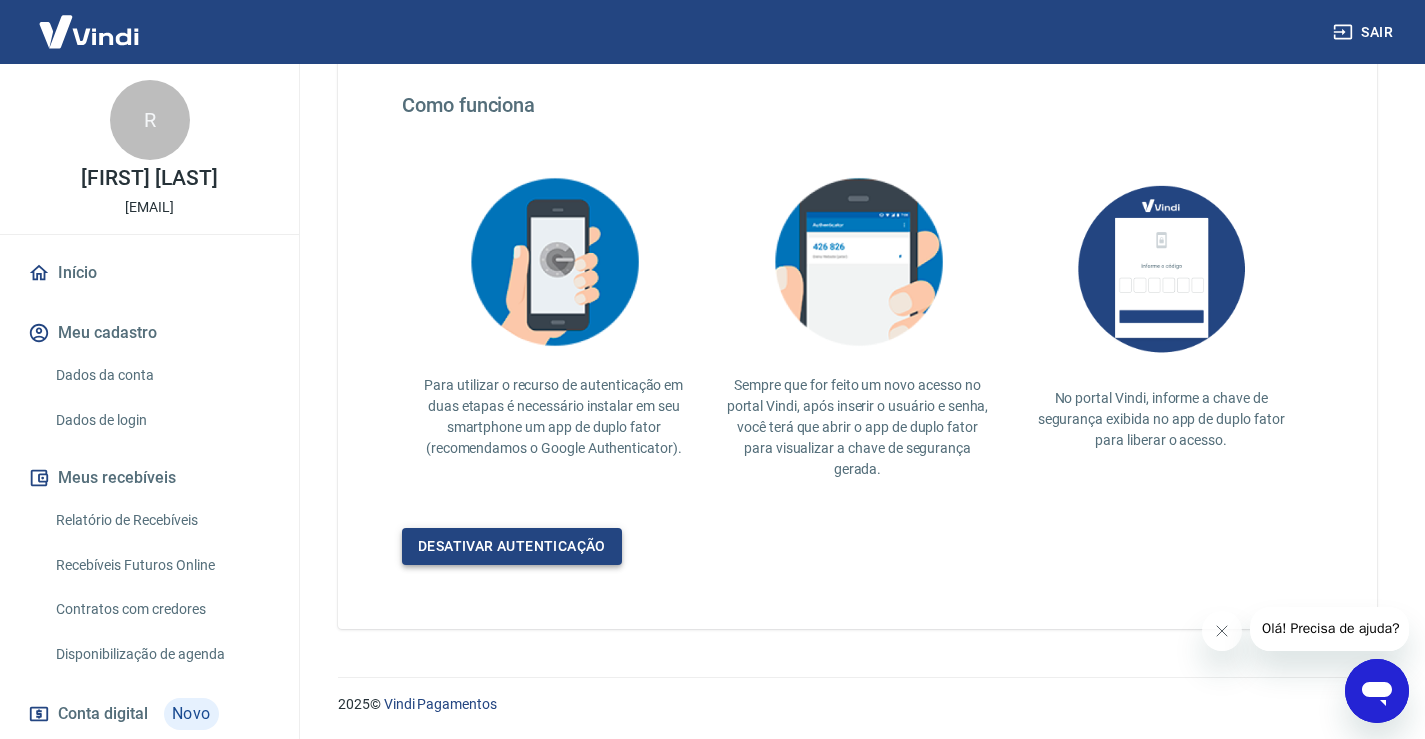 click on "Desativar autenticação" at bounding box center [512, 546] 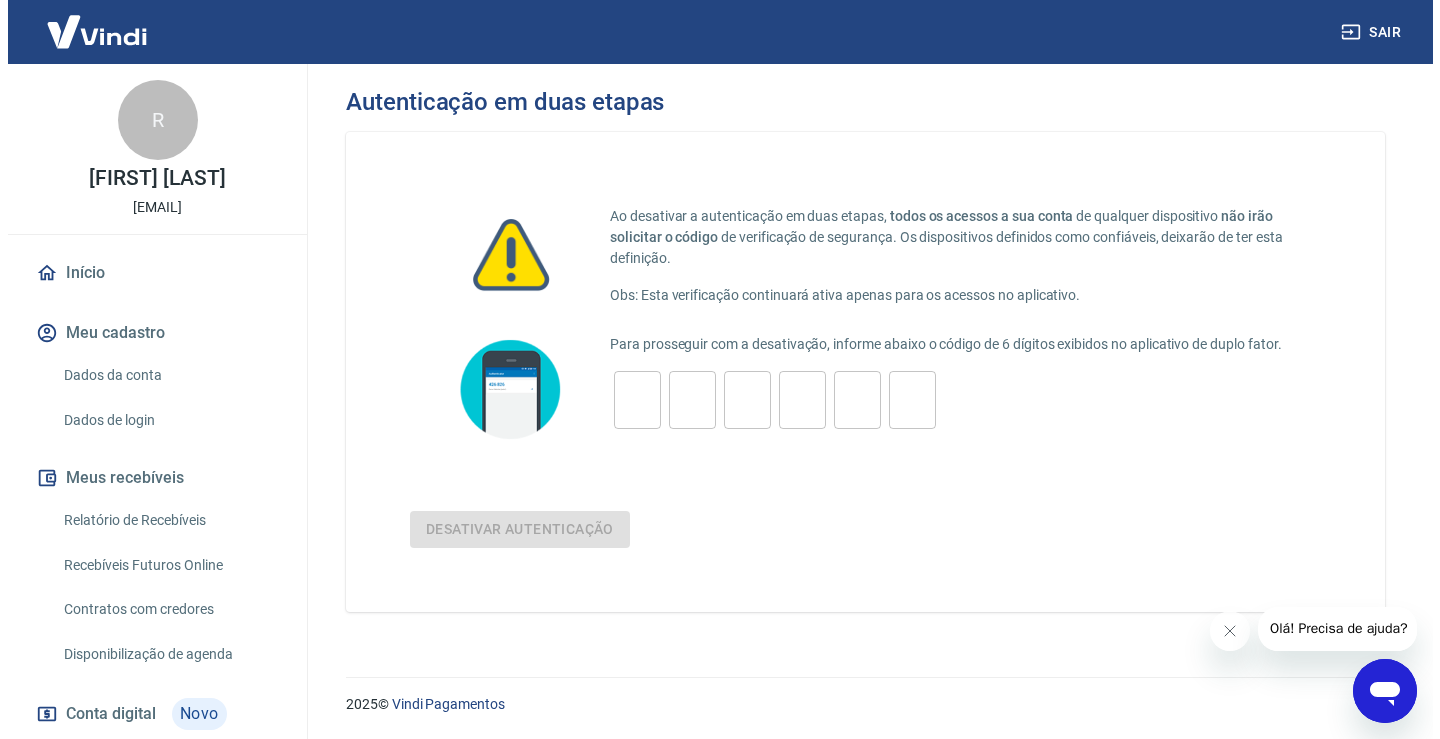 scroll, scrollTop: 0, scrollLeft: 0, axis: both 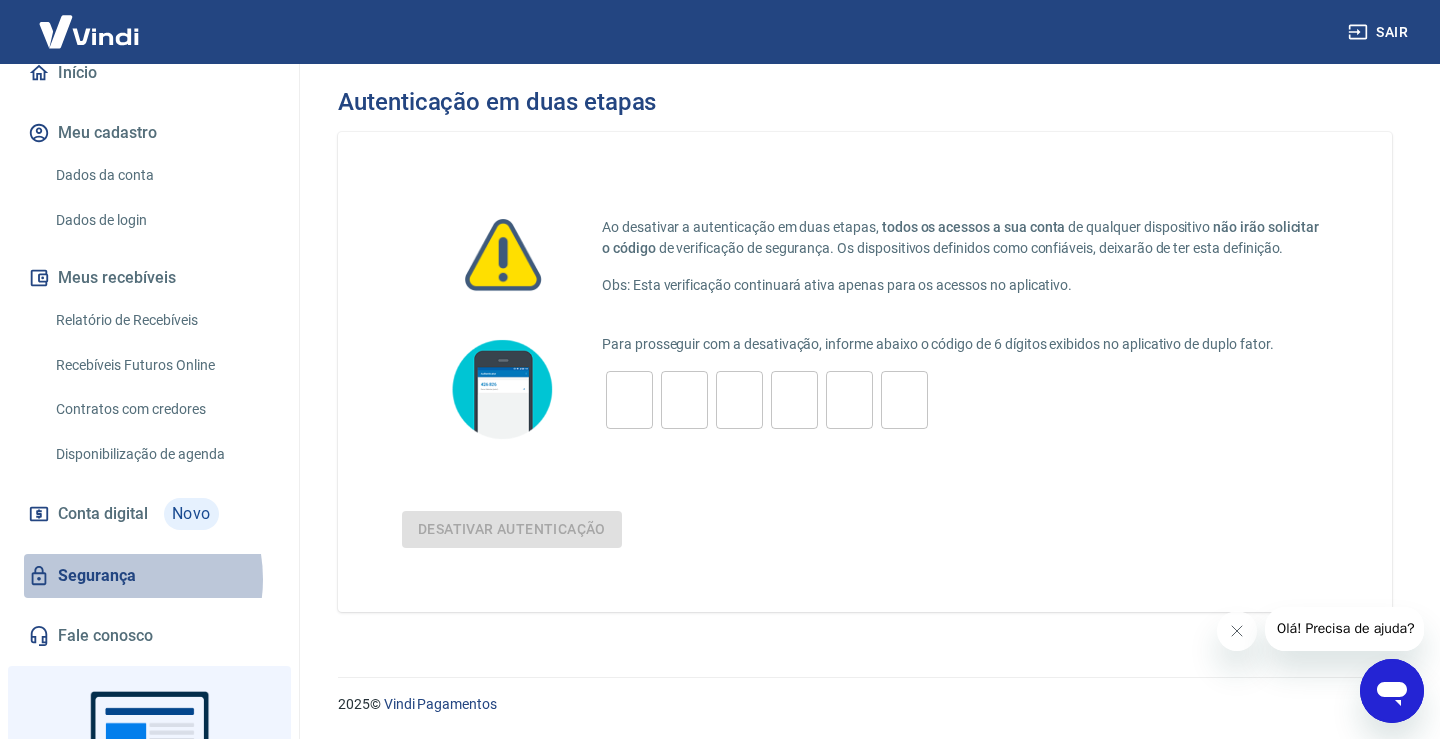 click on "Segurança" at bounding box center [149, 576] 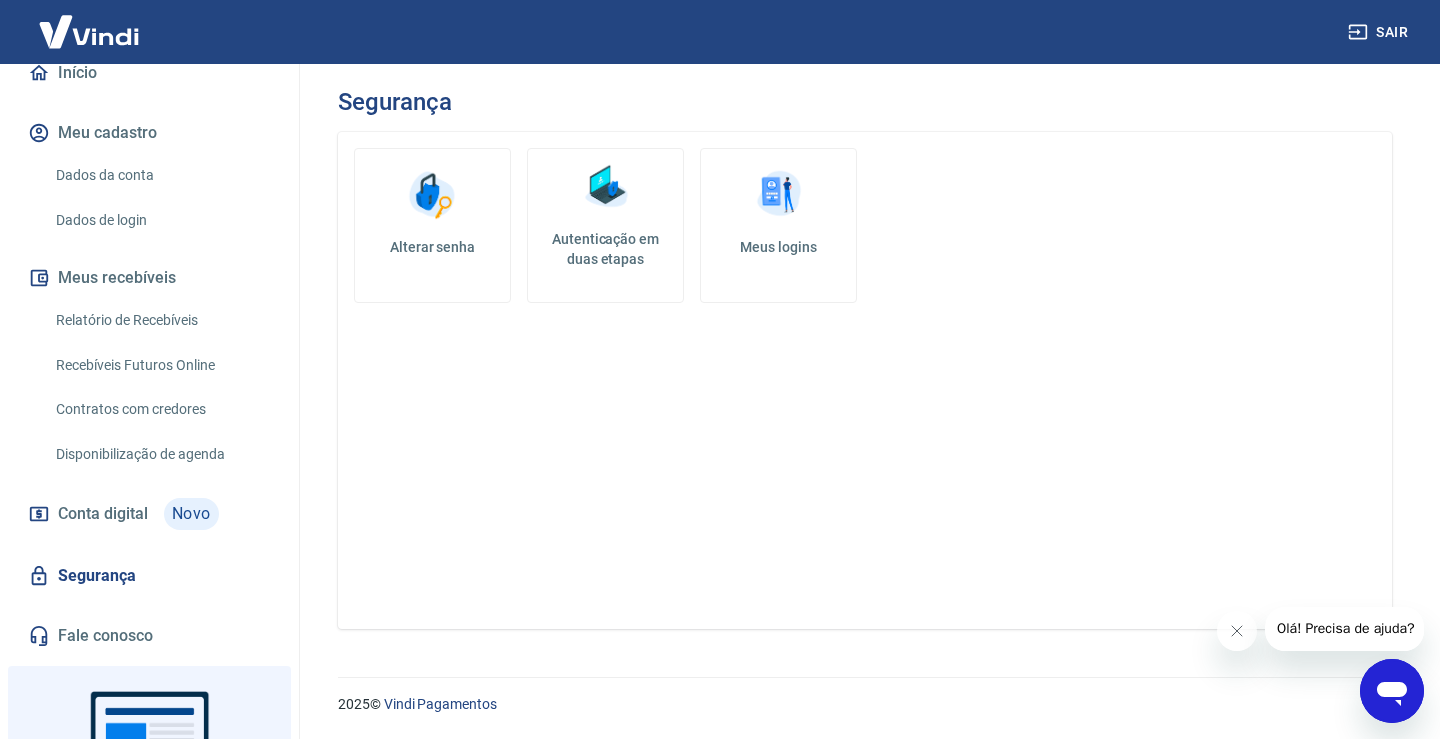 click on "Autenticação em duas etapas" at bounding box center [605, 249] 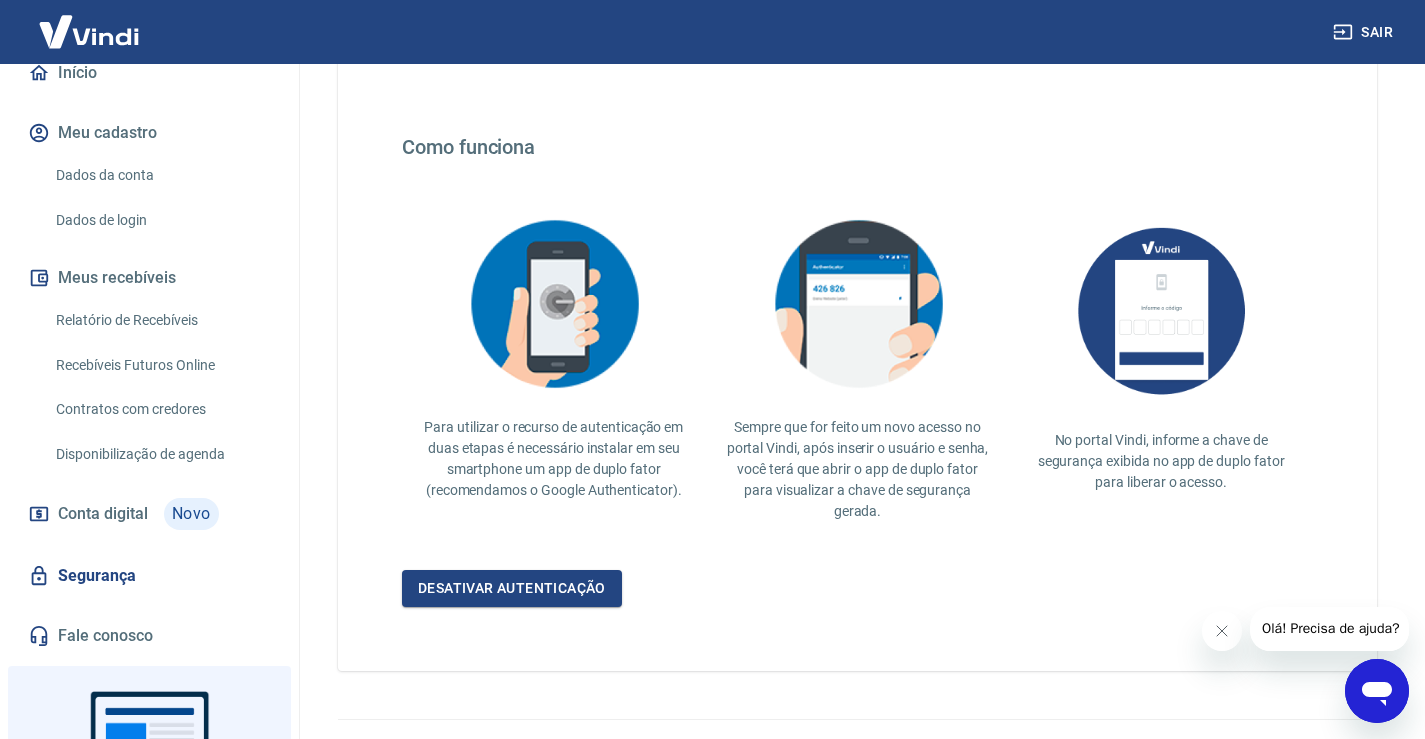 scroll, scrollTop: 367, scrollLeft: 0, axis: vertical 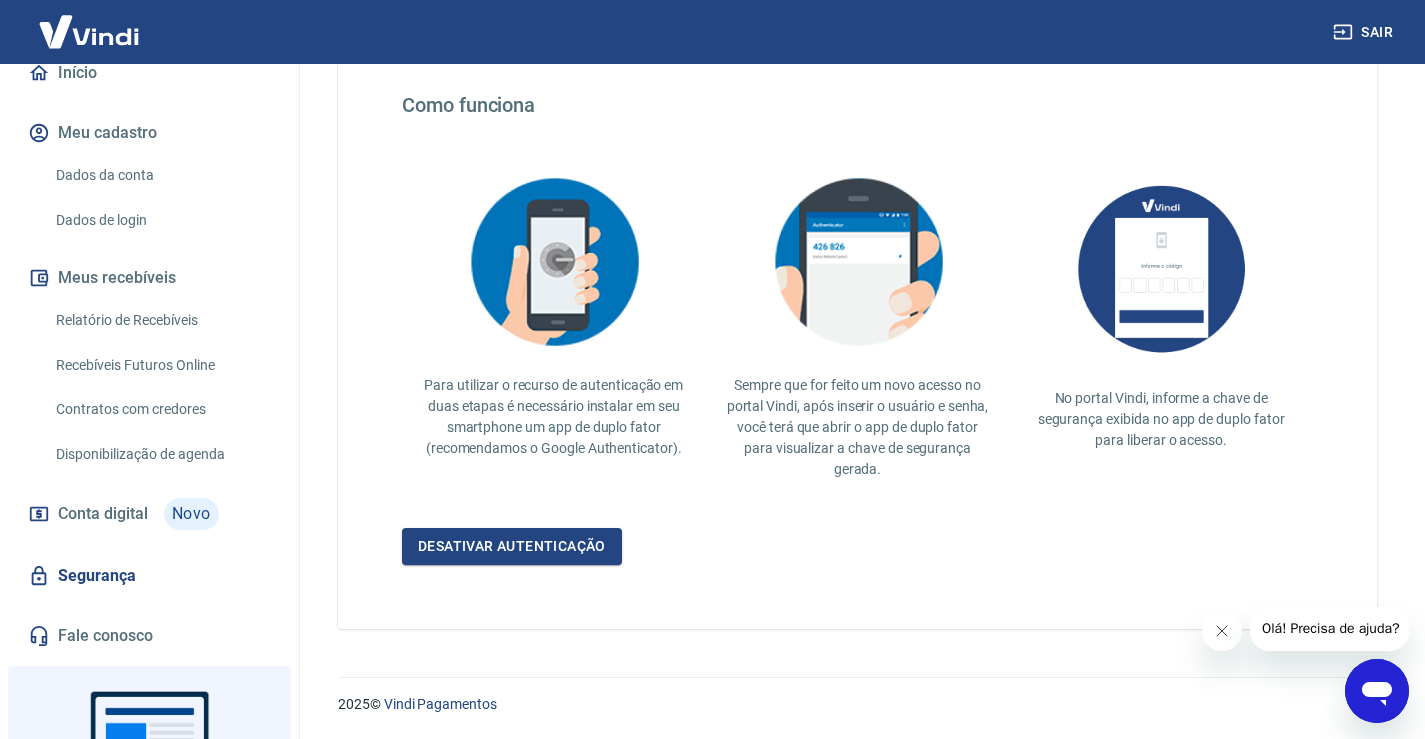 click 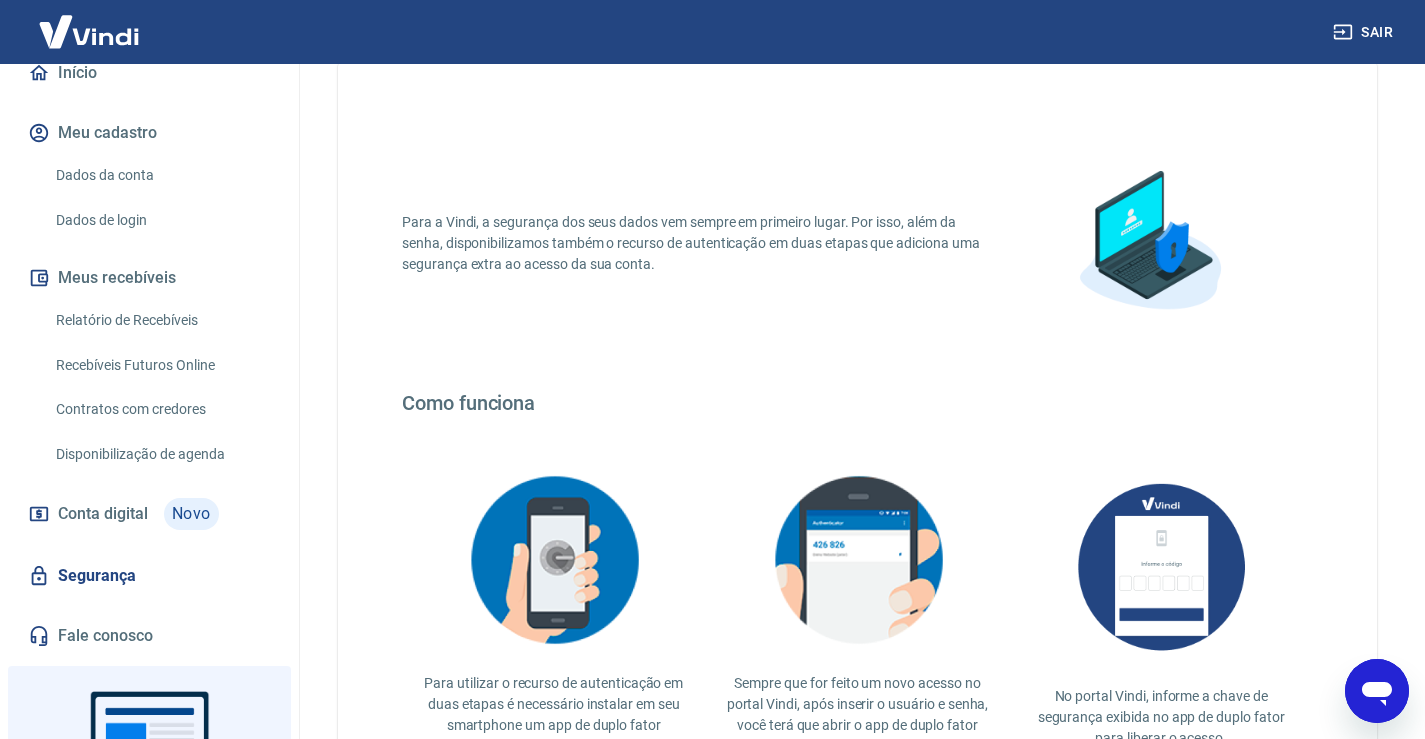 scroll, scrollTop: 67, scrollLeft: 0, axis: vertical 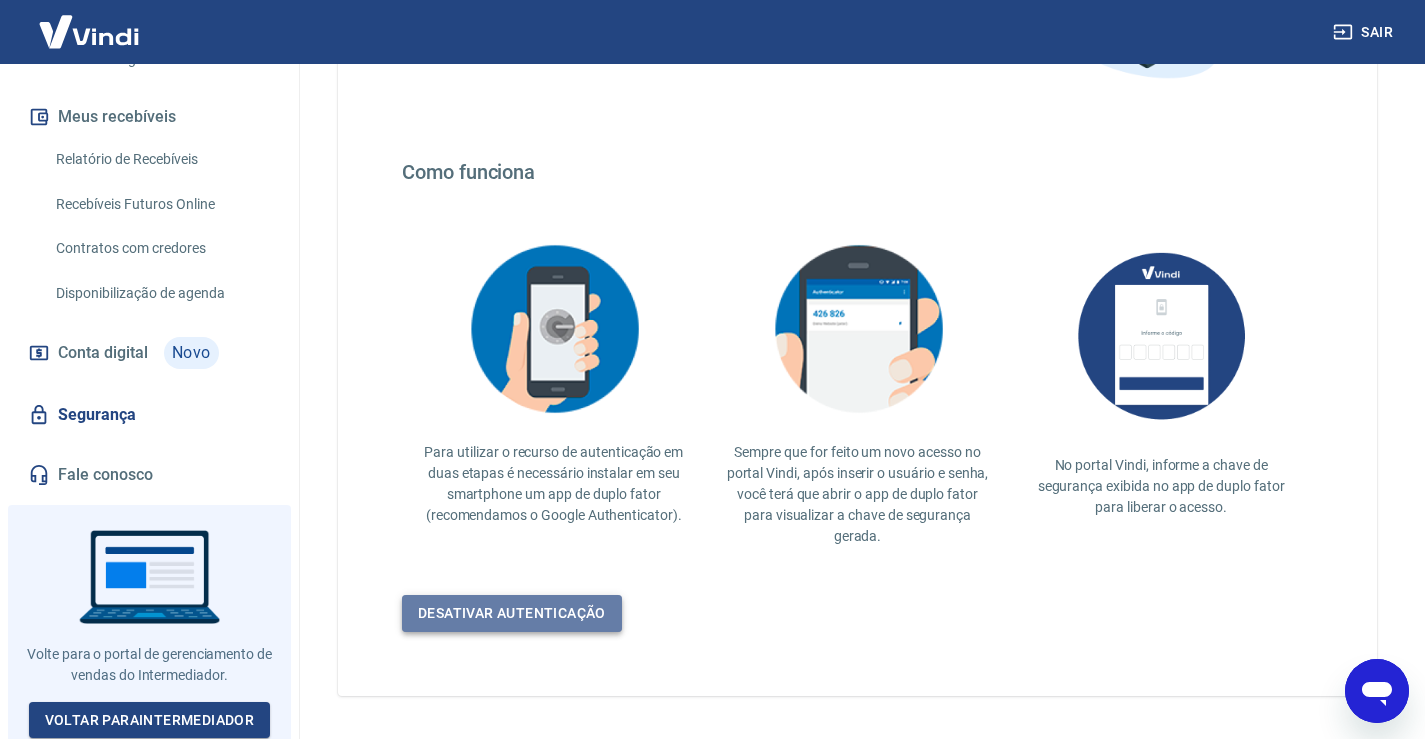 click on "Desativar autenticação" at bounding box center [512, 613] 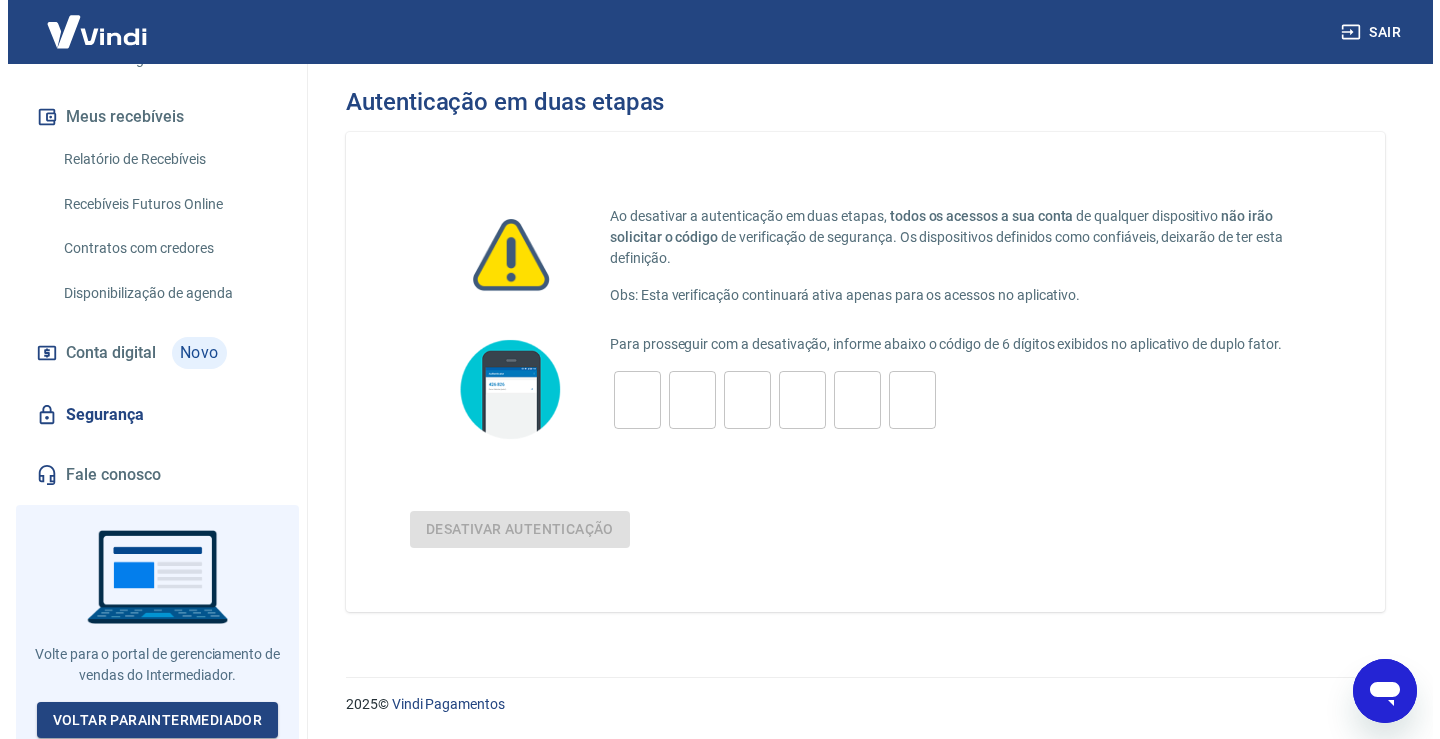 scroll, scrollTop: 0, scrollLeft: 0, axis: both 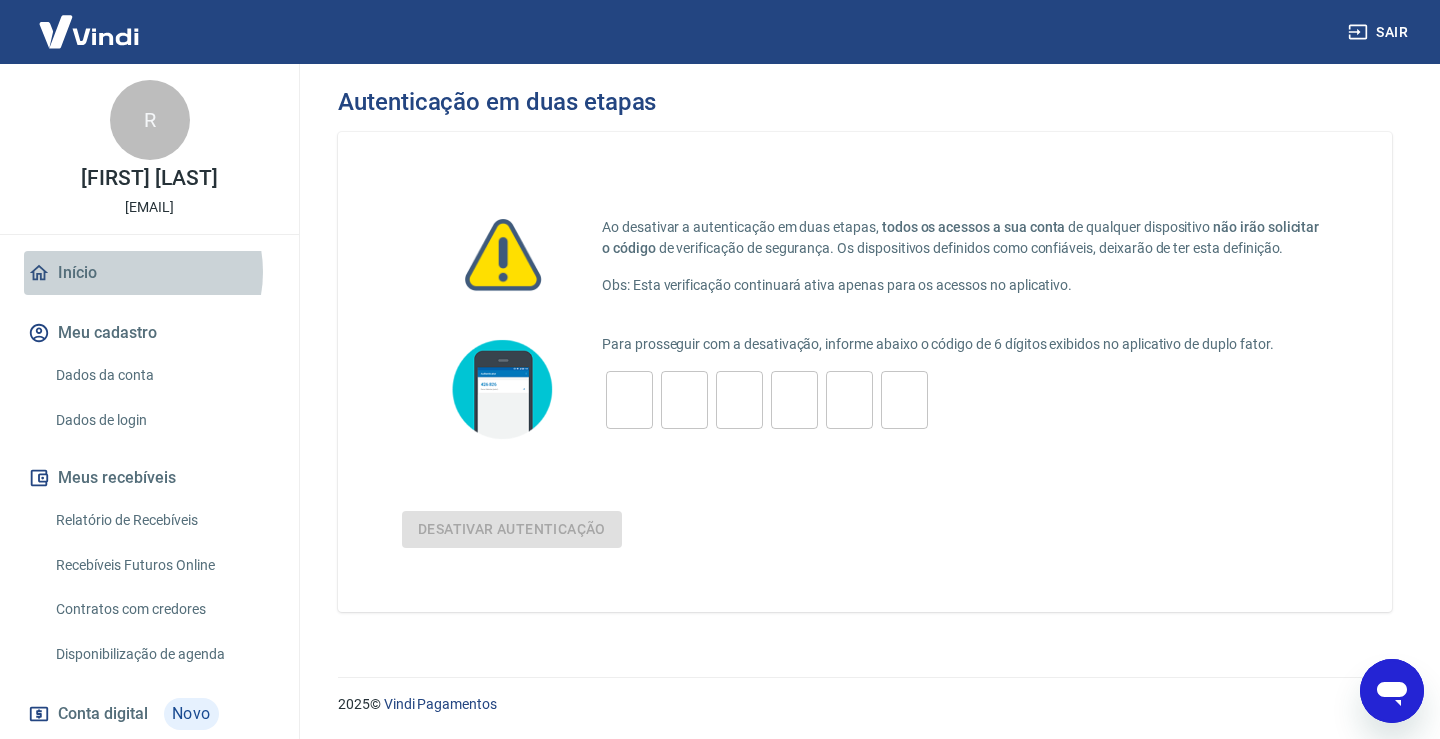 click on "Início" at bounding box center (149, 273) 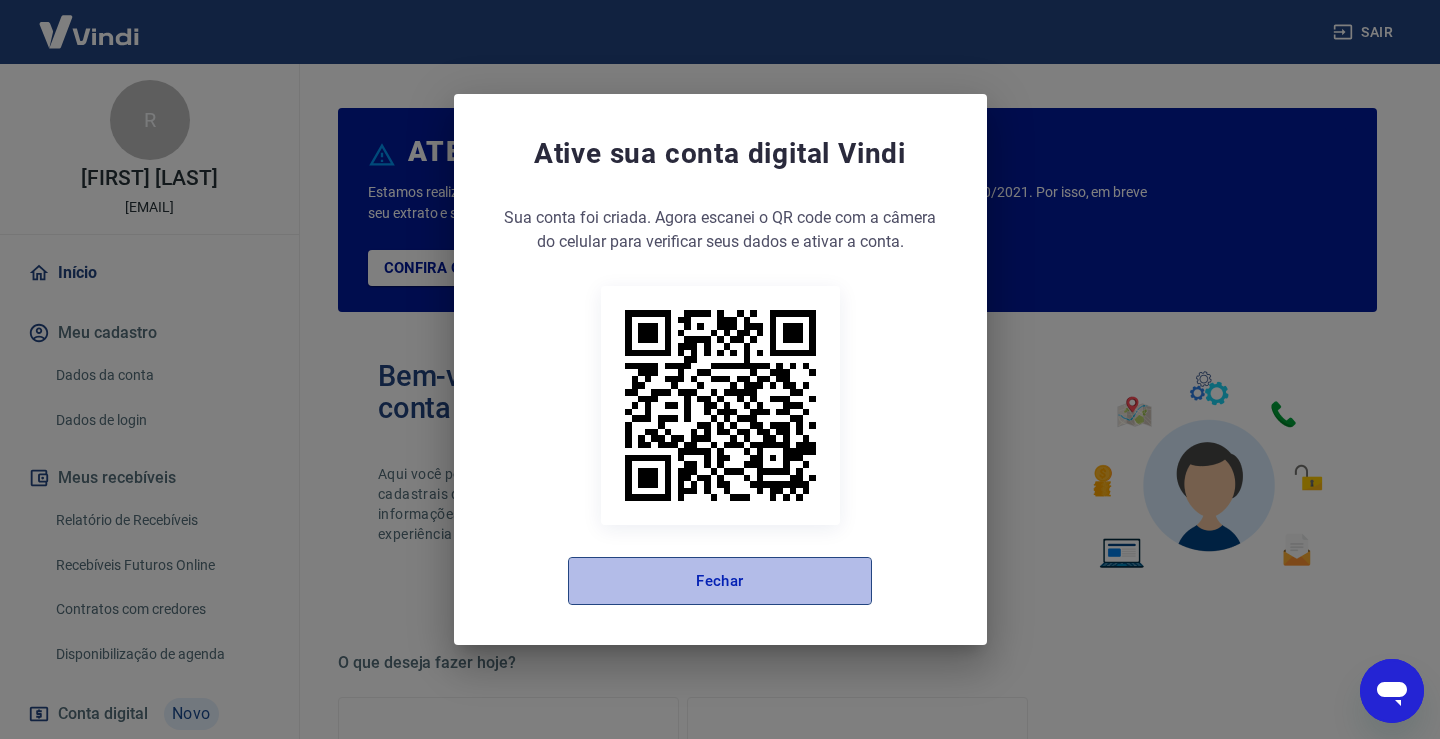 click on "Fechar" at bounding box center [720, 581] 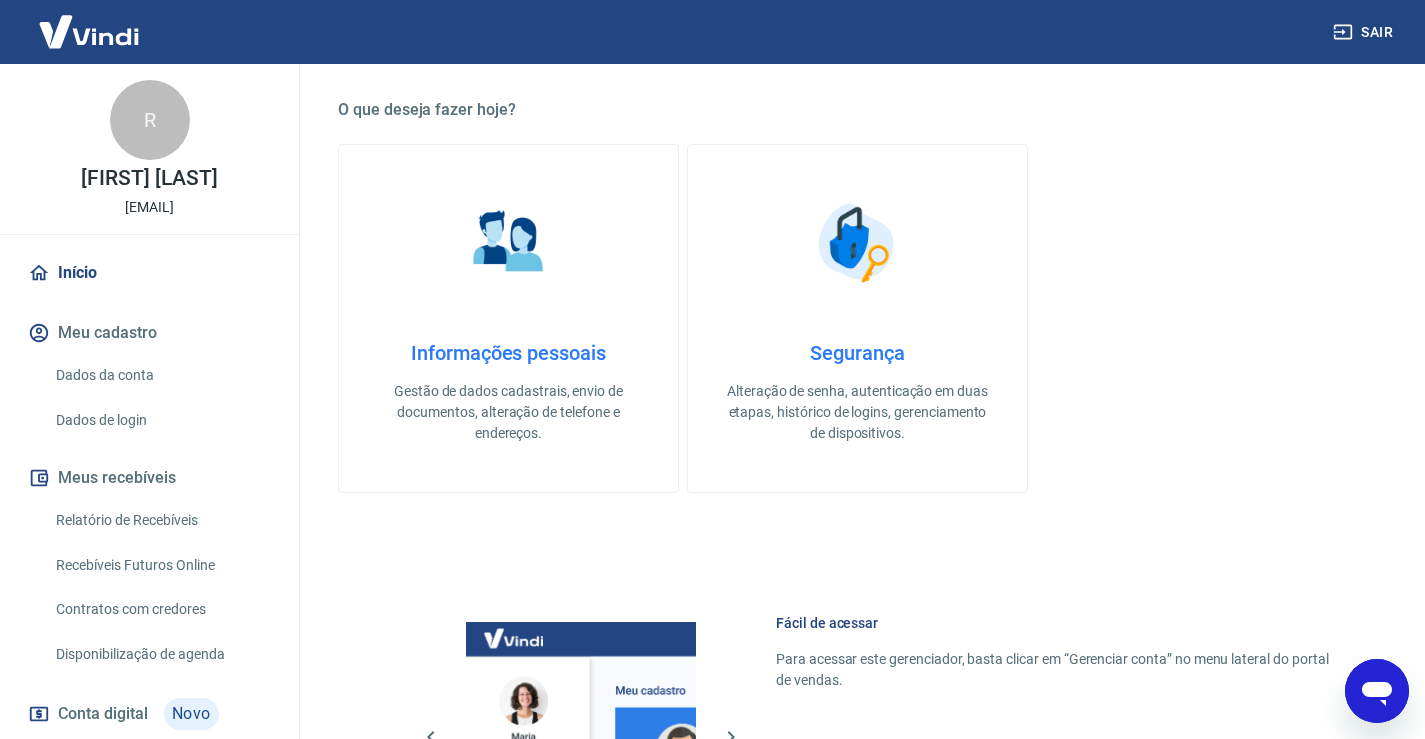 scroll, scrollTop: 600, scrollLeft: 0, axis: vertical 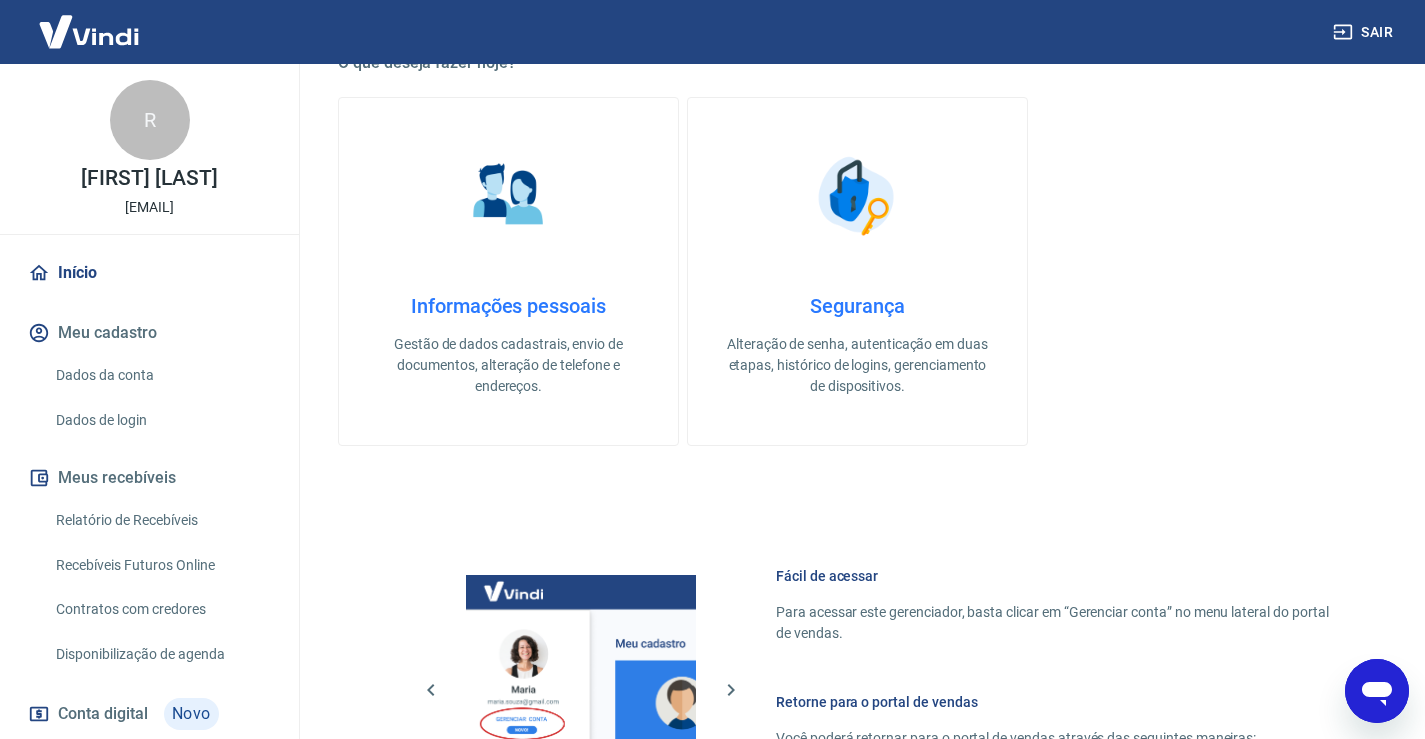 click on "Informações pessoais" at bounding box center [508, 306] 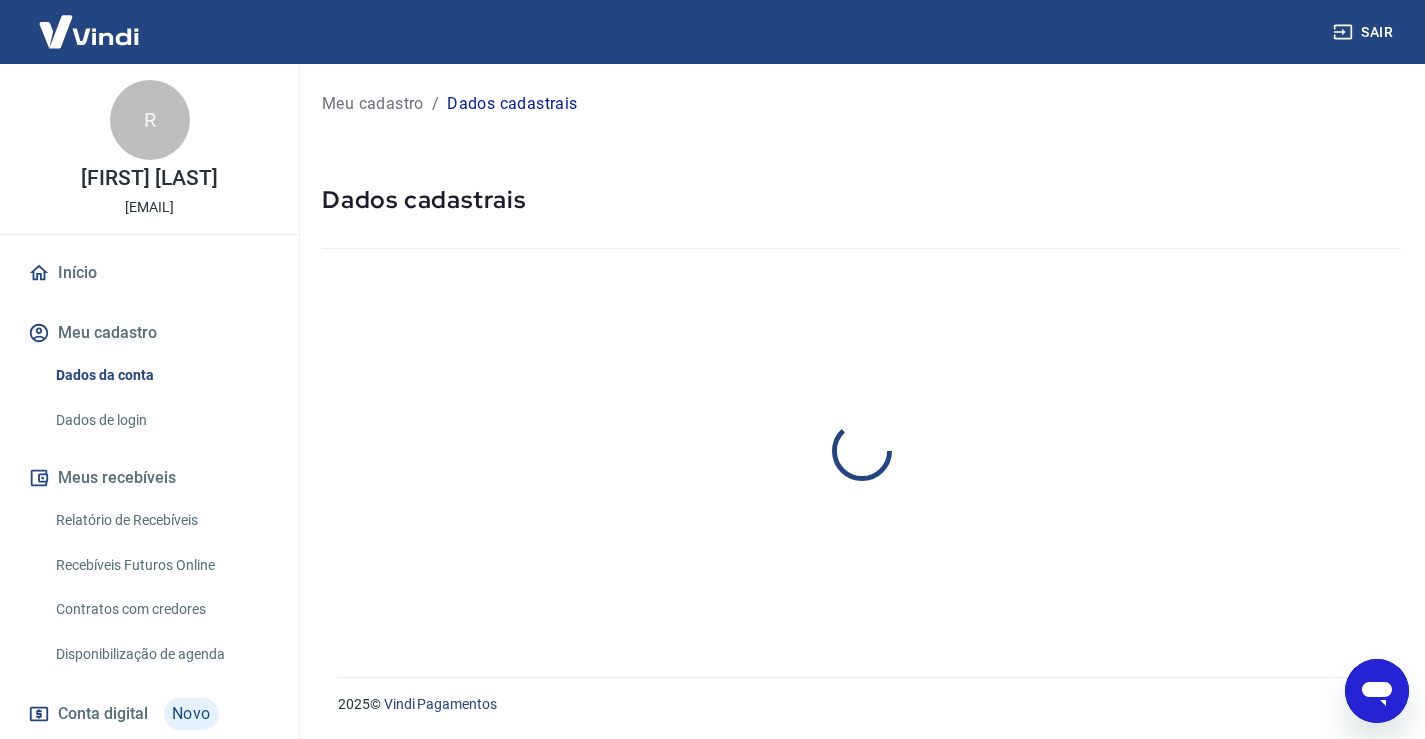 scroll, scrollTop: 0, scrollLeft: 0, axis: both 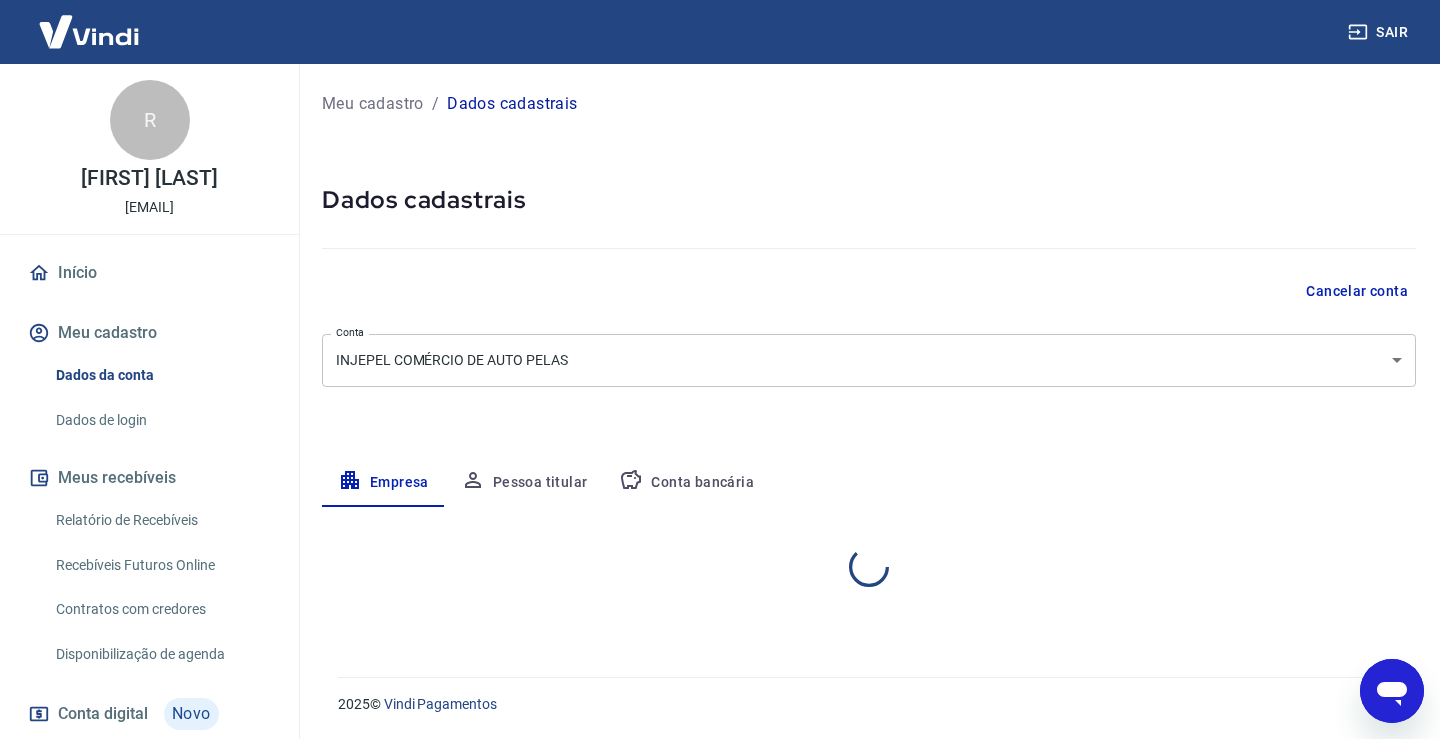 select on "SP" 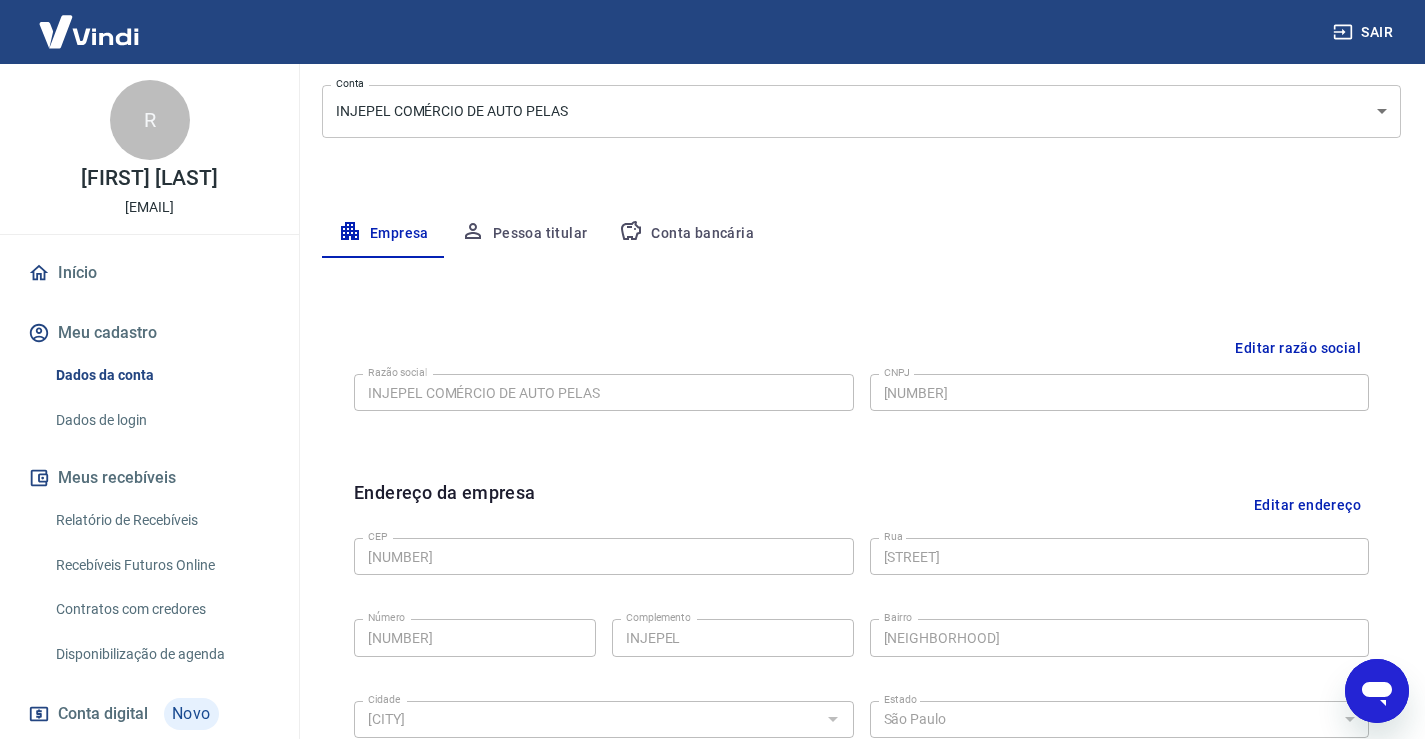 scroll, scrollTop: 103, scrollLeft: 0, axis: vertical 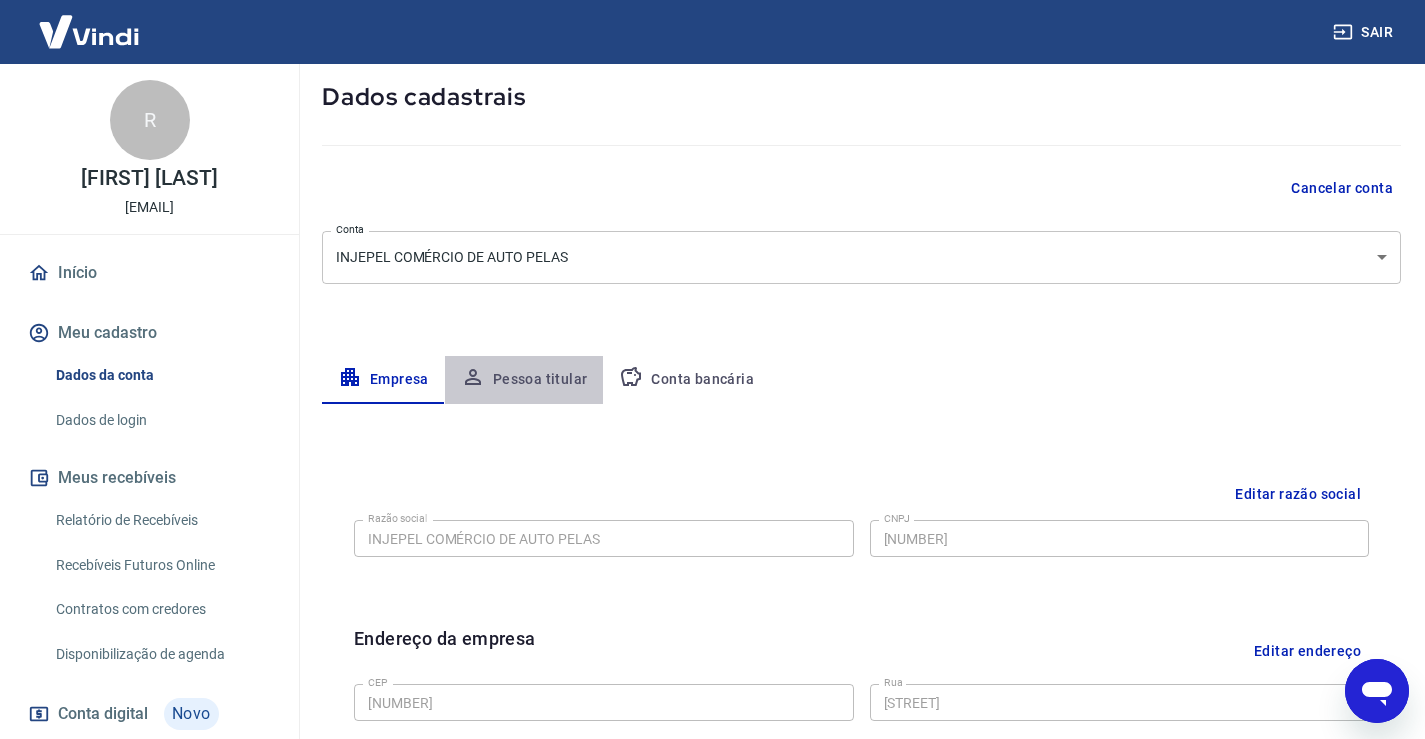 click on "Pessoa titular" at bounding box center (524, 380) 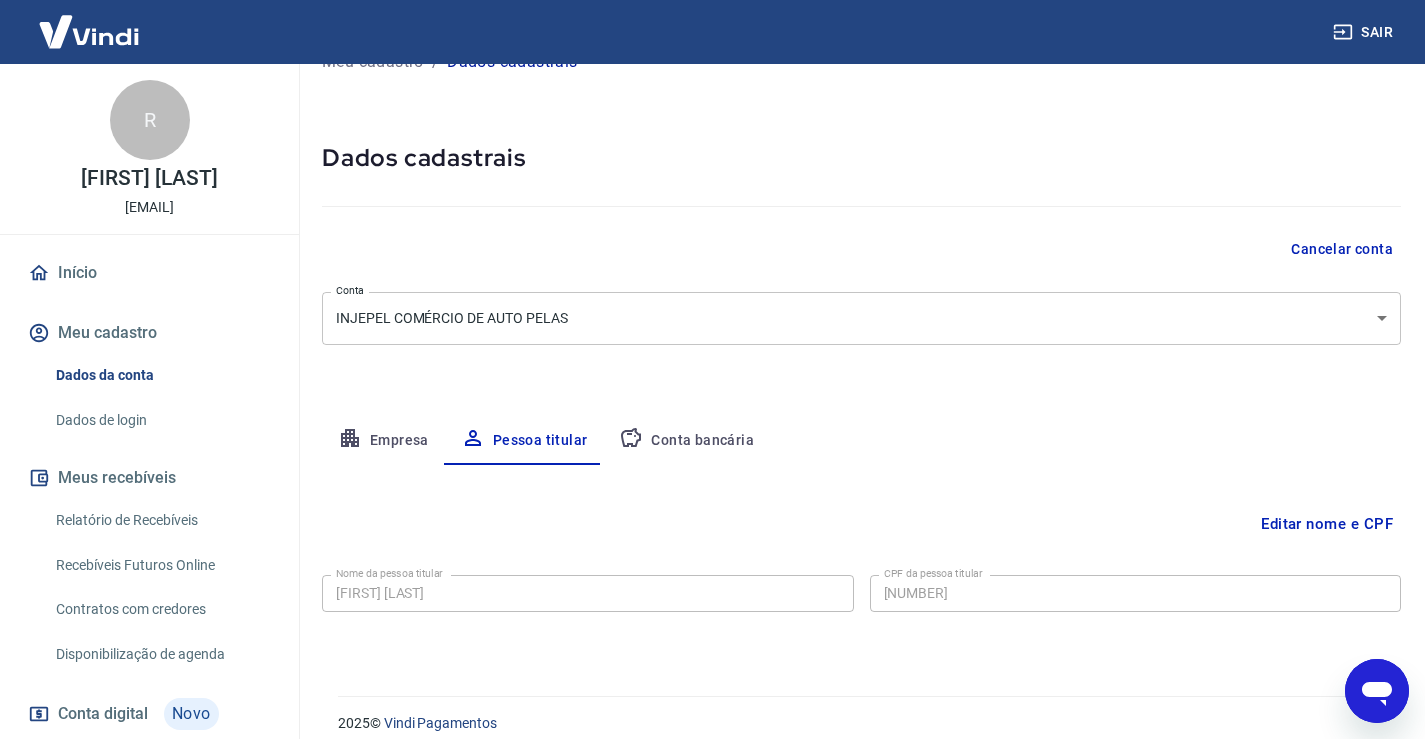 scroll, scrollTop: 61, scrollLeft: 0, axis: vertical 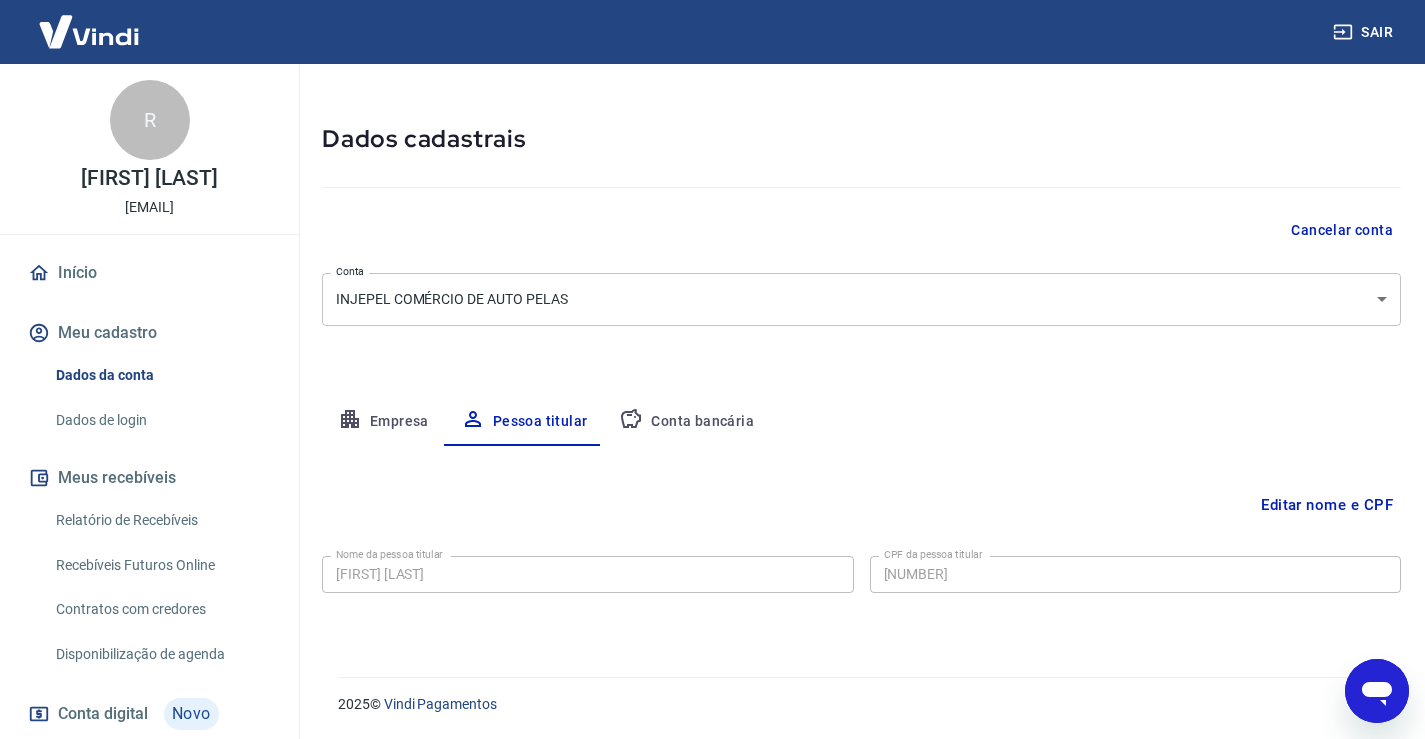 click on "Conta bancária" at bounding box center [686, 422] 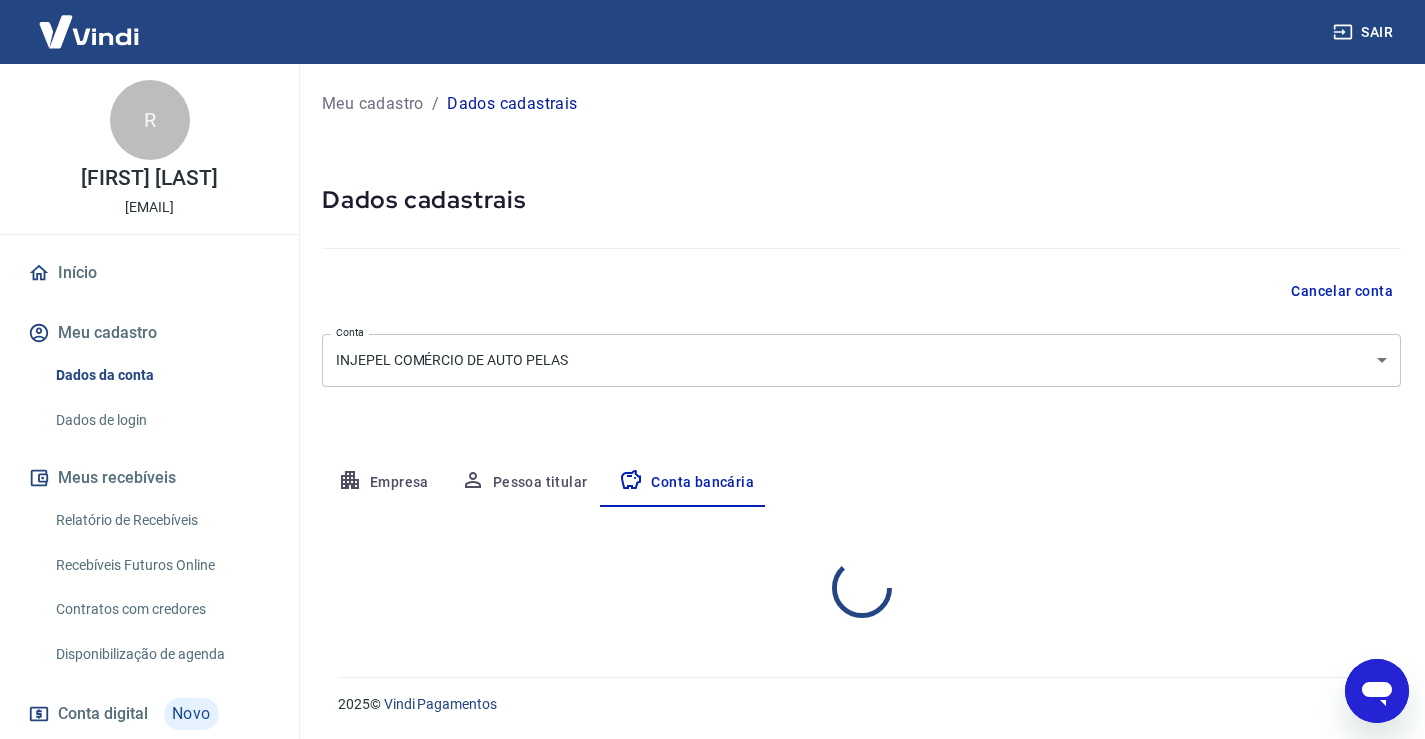 scroll, scrollTop: 0, scrollLeft: 0, axis: both 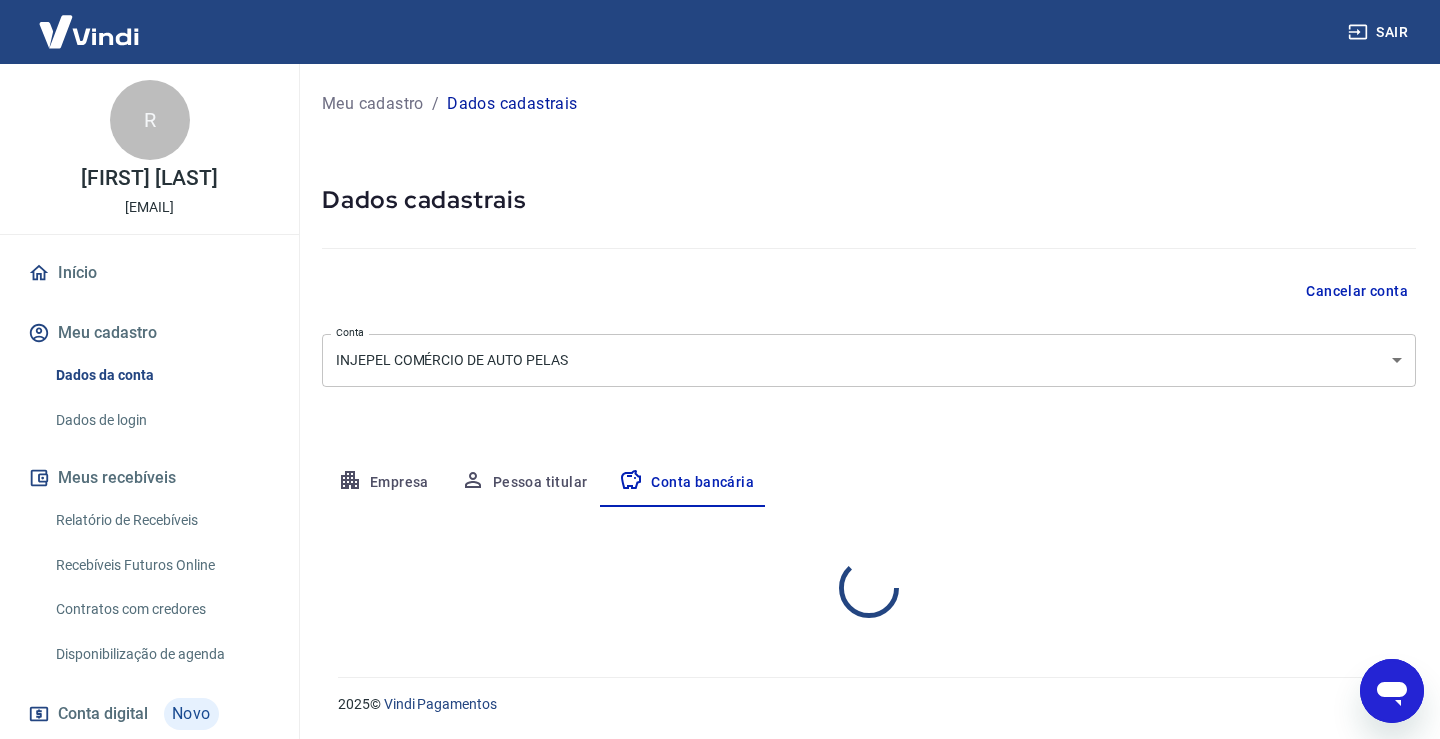 select on "1" 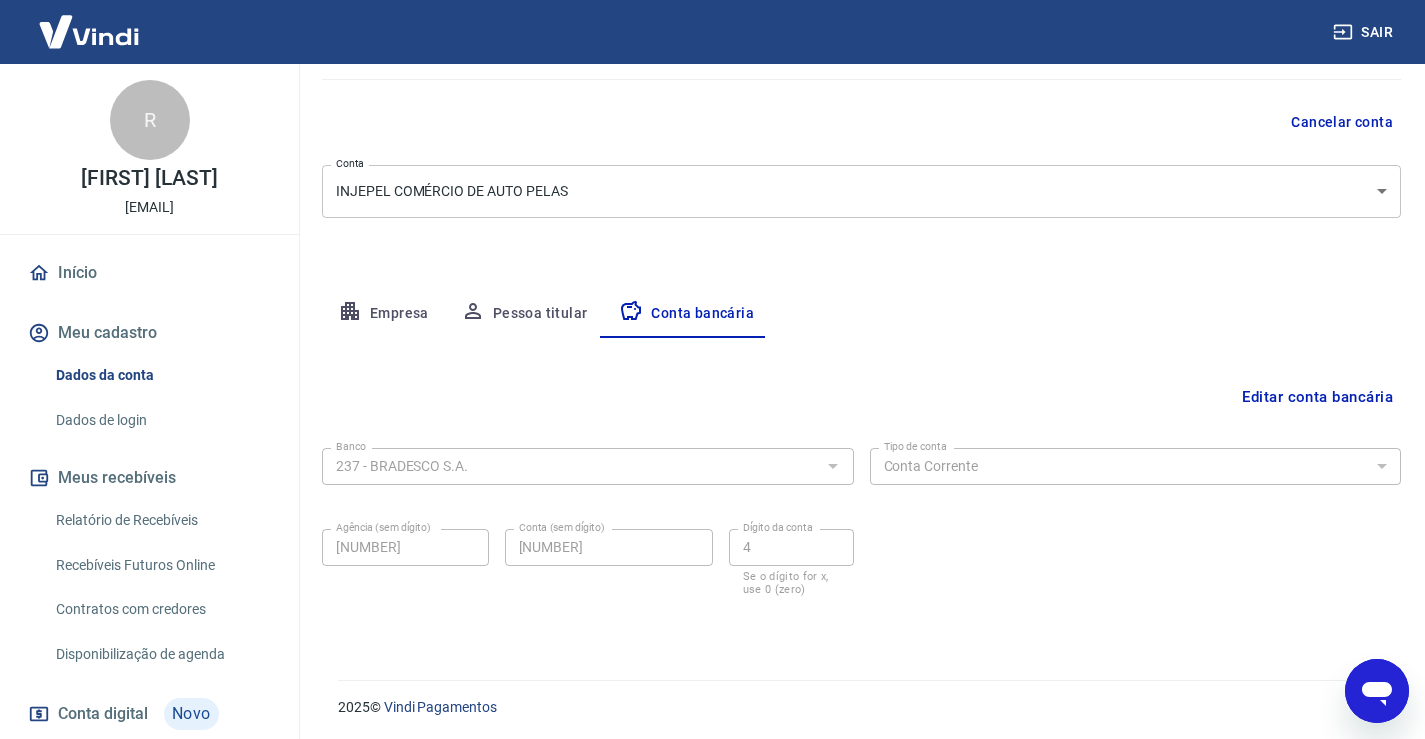 scroll, scrollTop: 172, scrollLeft: 0, axis: vertical 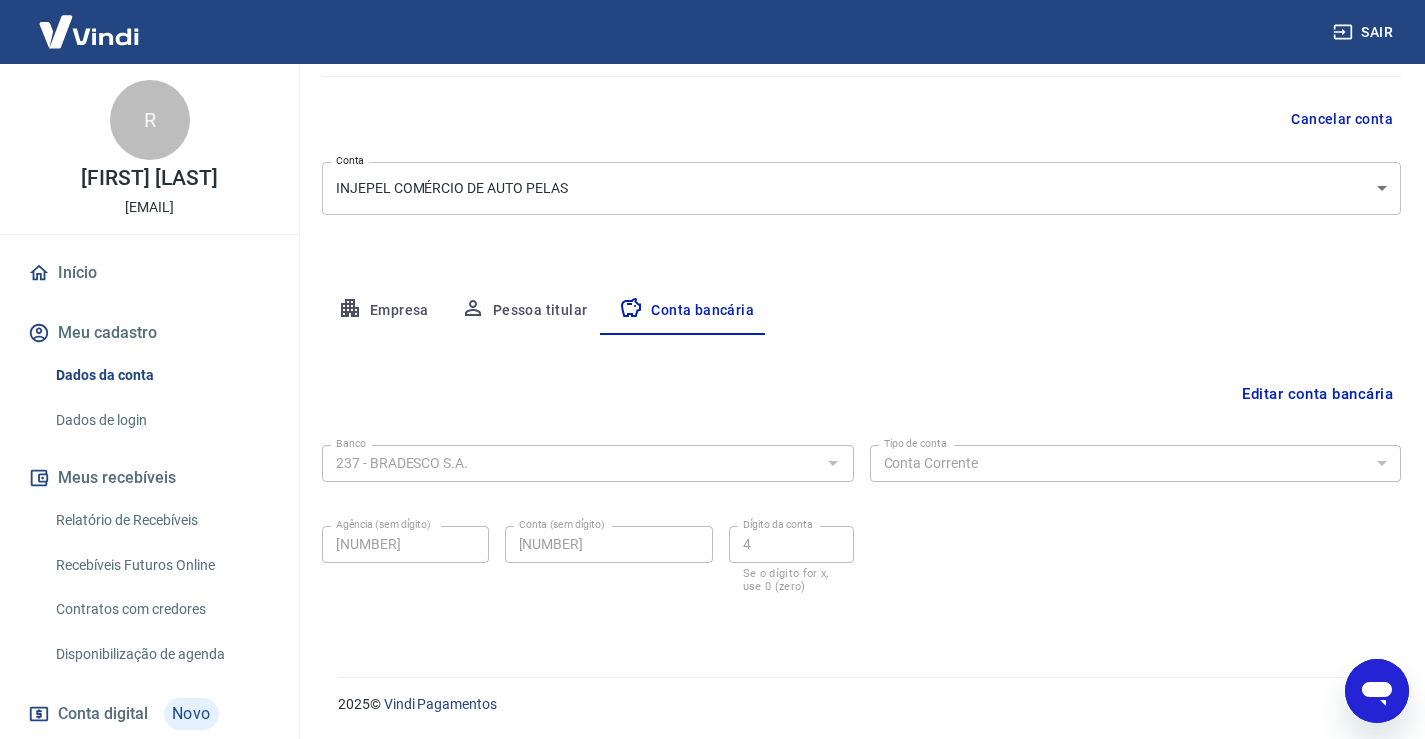 click at bounding box center (89, 31) 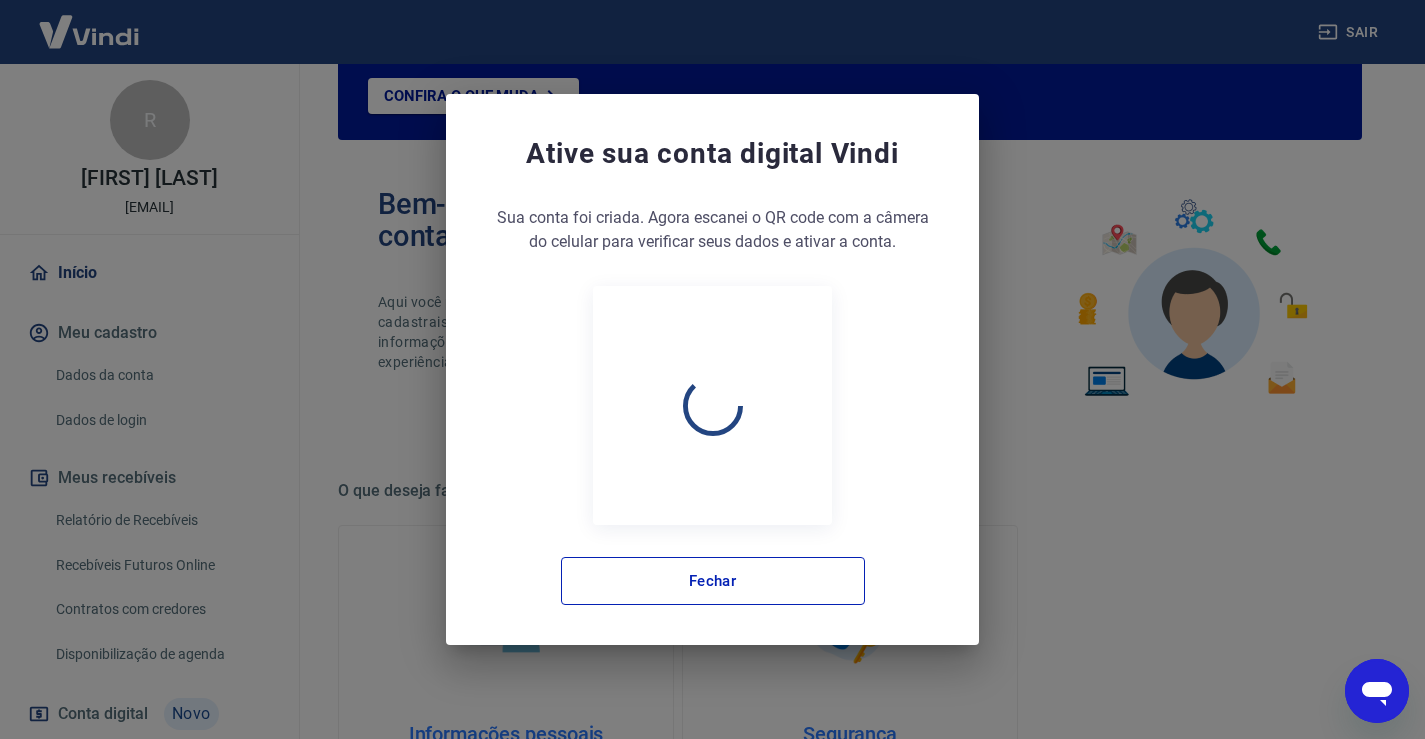 scroll, scrollTop: 1067, scrollLeft: 0, axis: vertical 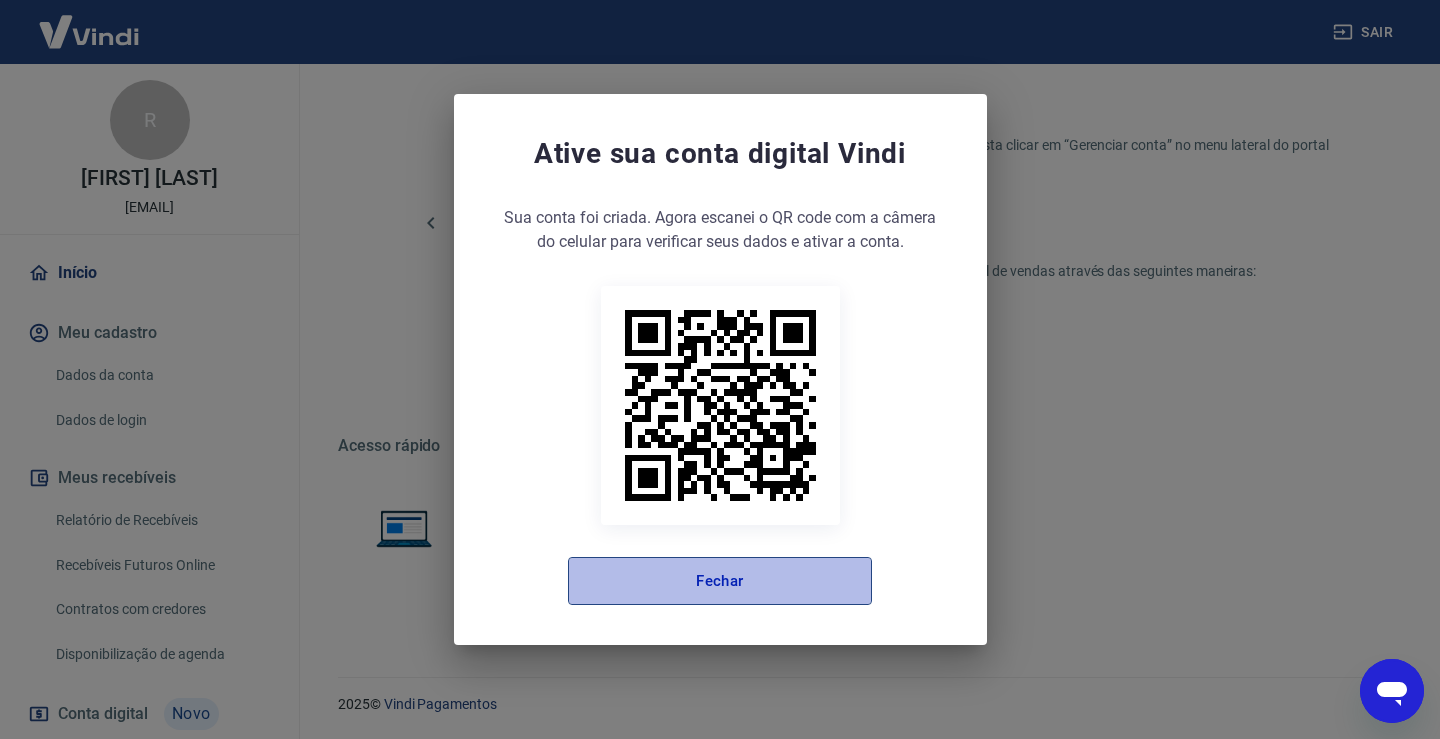 click on "Fechar" at bounding box center [720, 581] 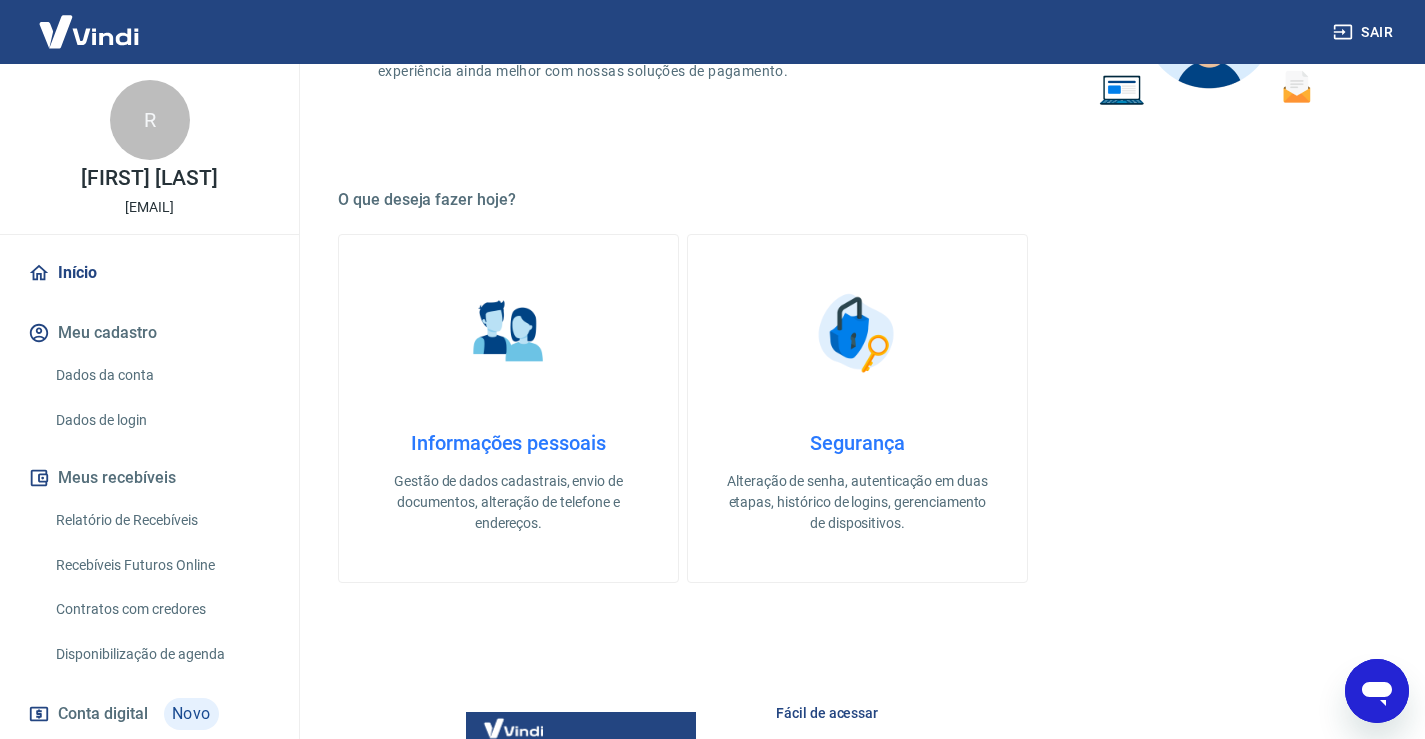 scroll, scrollTop: 367, scrollLeft: 0, axis: vertical 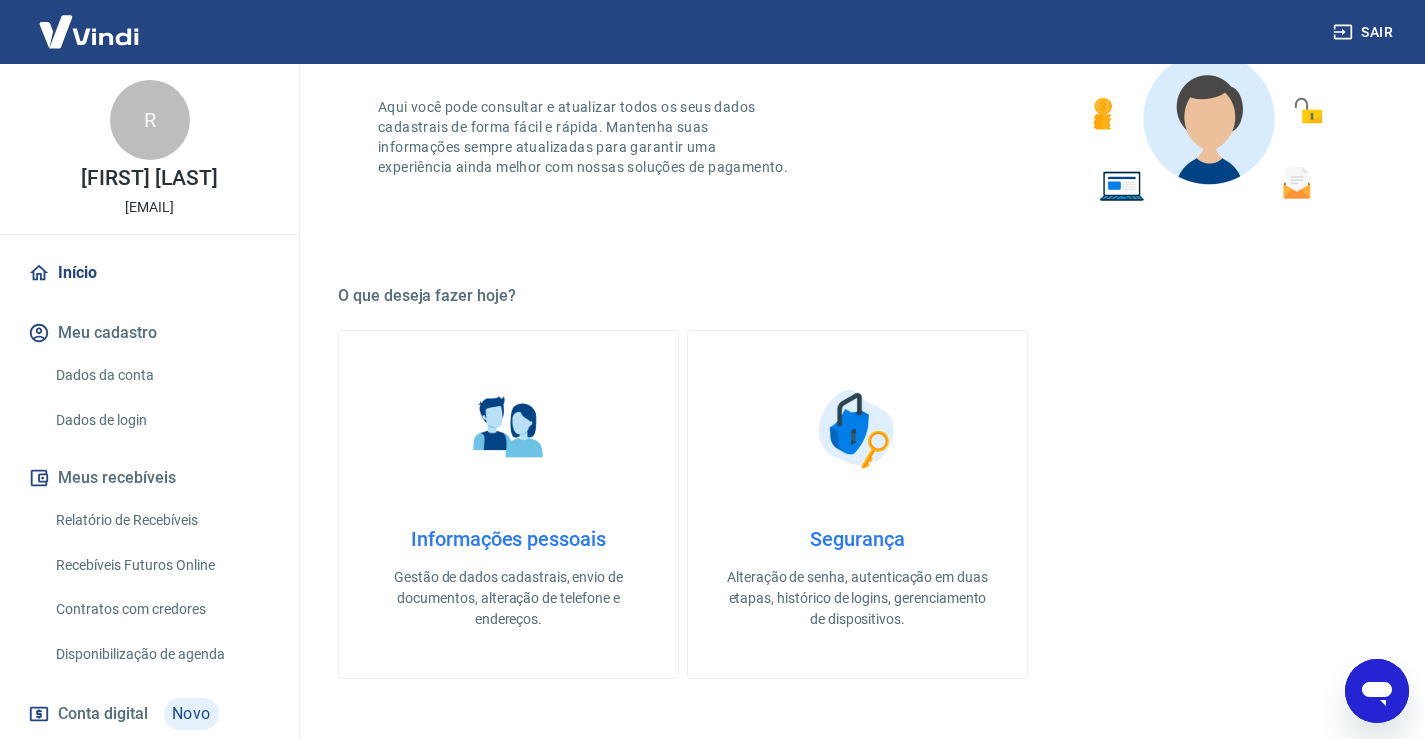 click on "Segurança" at bounding box center (857, 539) 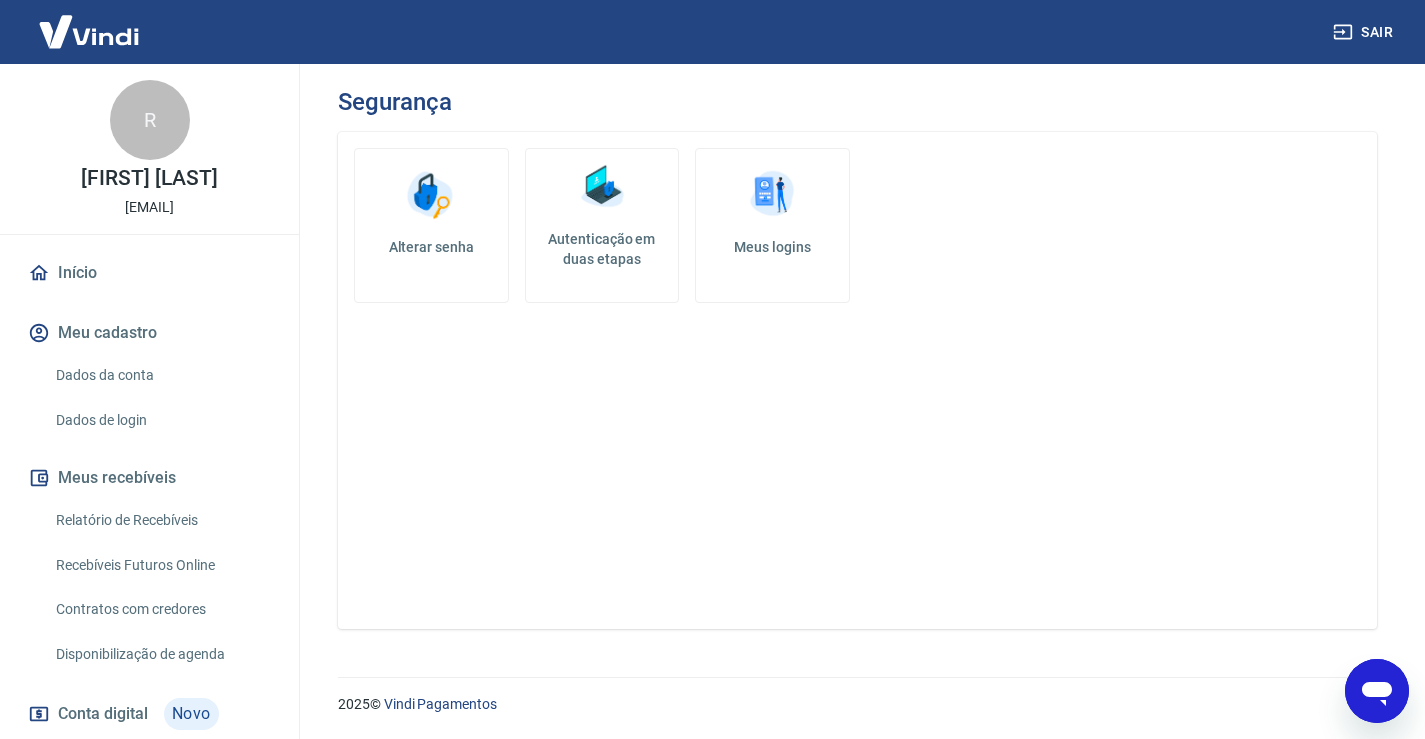 scroll, scrollTop: 0, scrollLeft: 0, axis: both 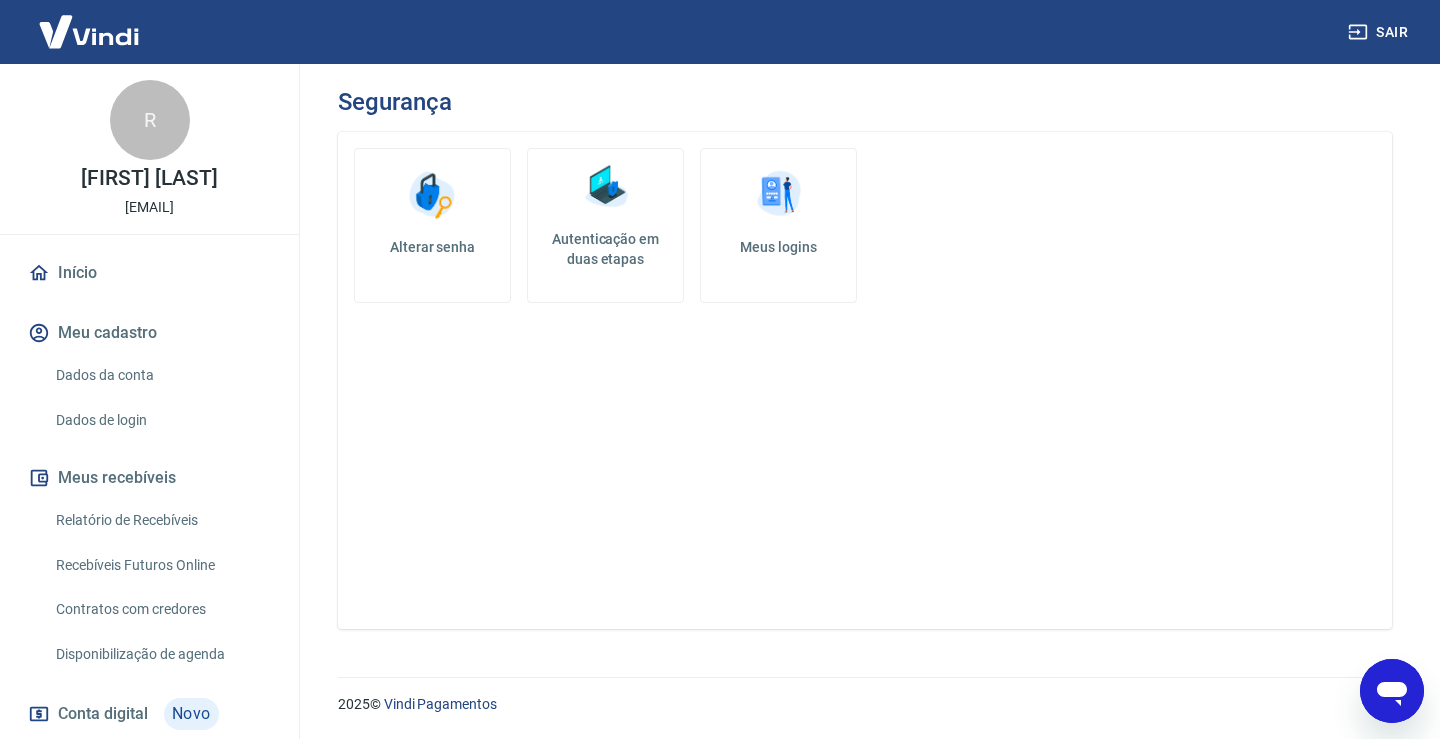 click on "Alterar senha" at bounding box center [432, 225] 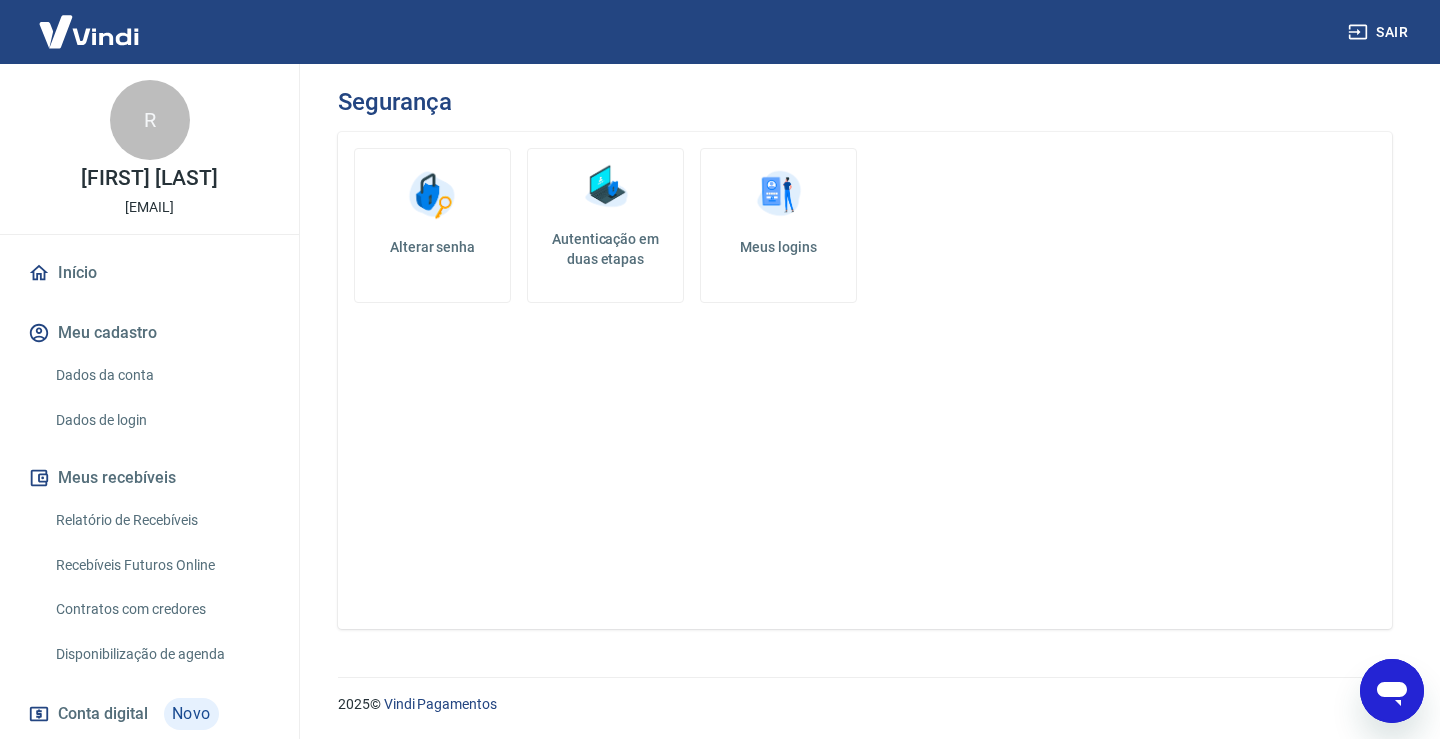 click at bounding box center [779, 195] 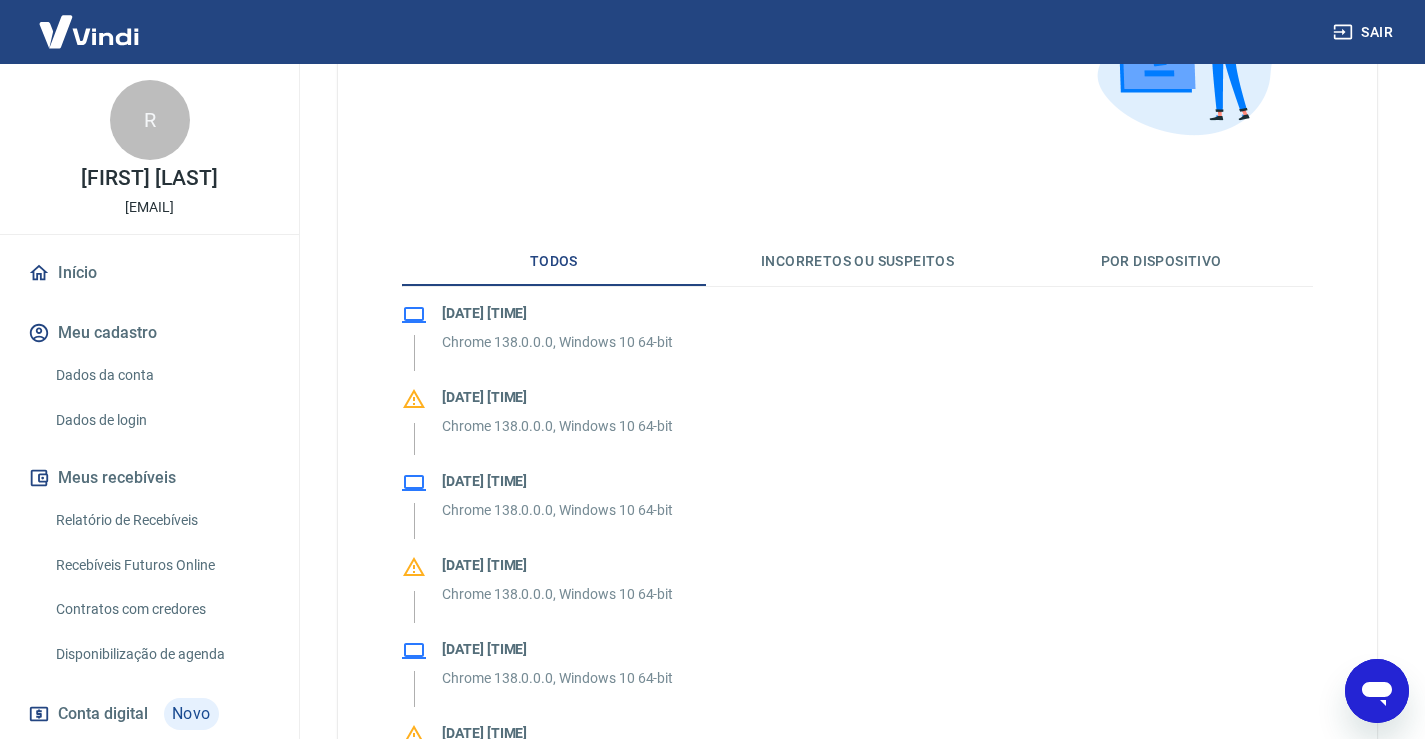 scroll, scrollTop: 300, scrollLeft: 0, axis: vertical 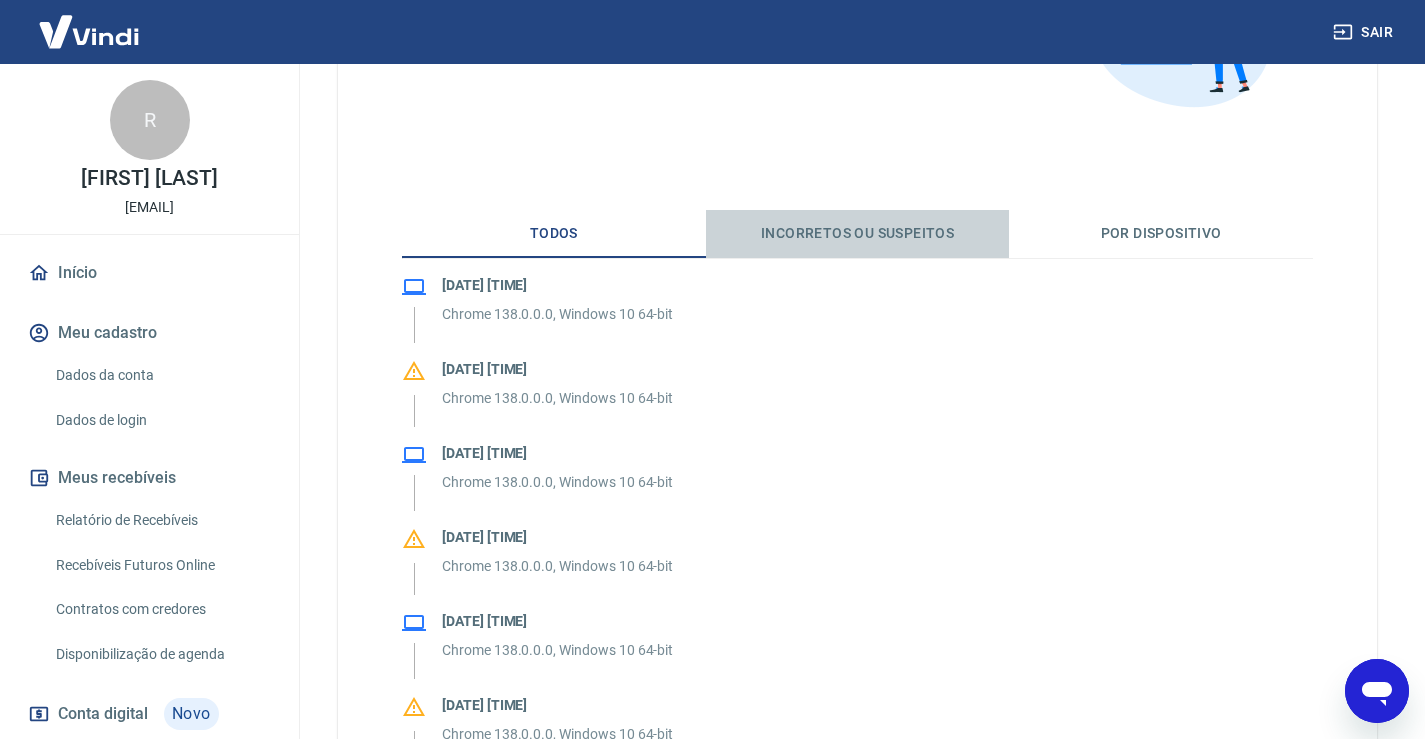 click on "Incorretos ou suspeitos" at bounding box center (858, 234) 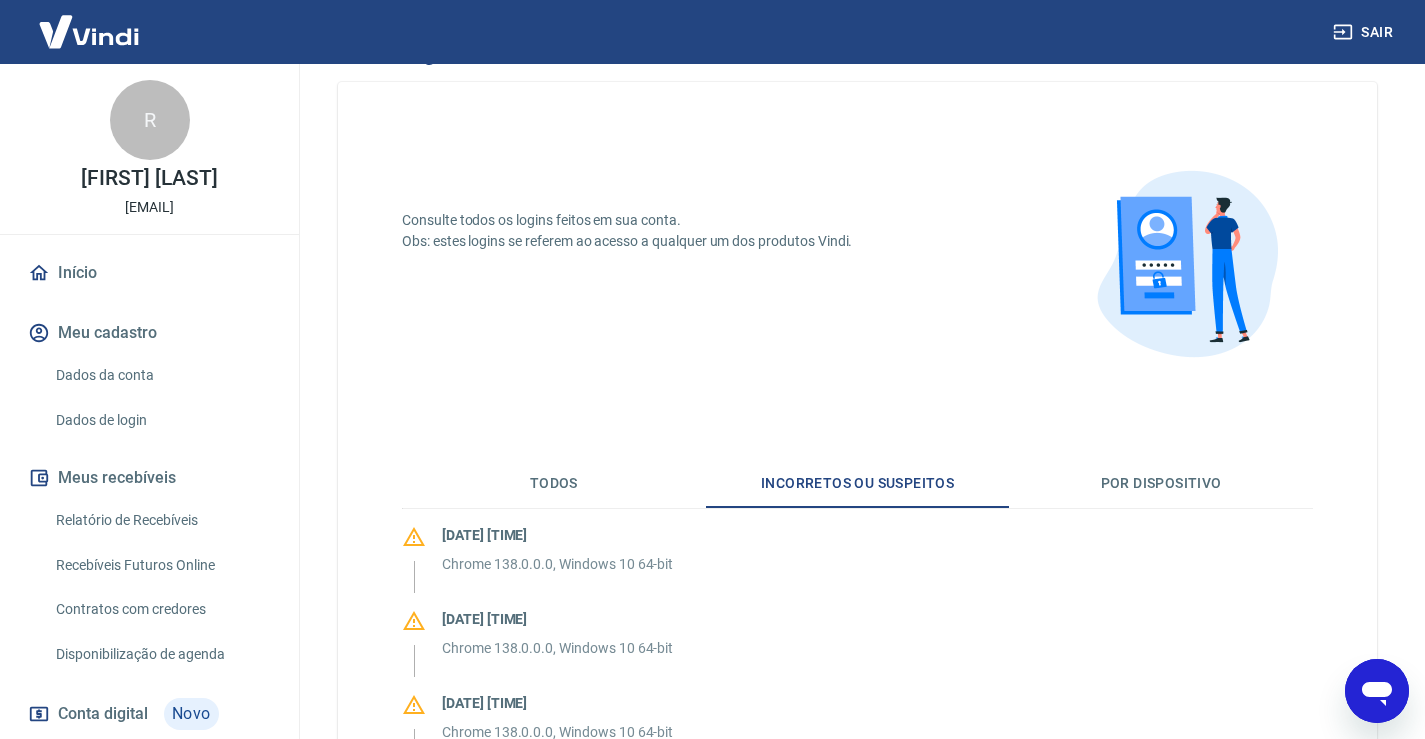 scroll, scrollTop: 300, scrollLeft: 0, axis: vertical 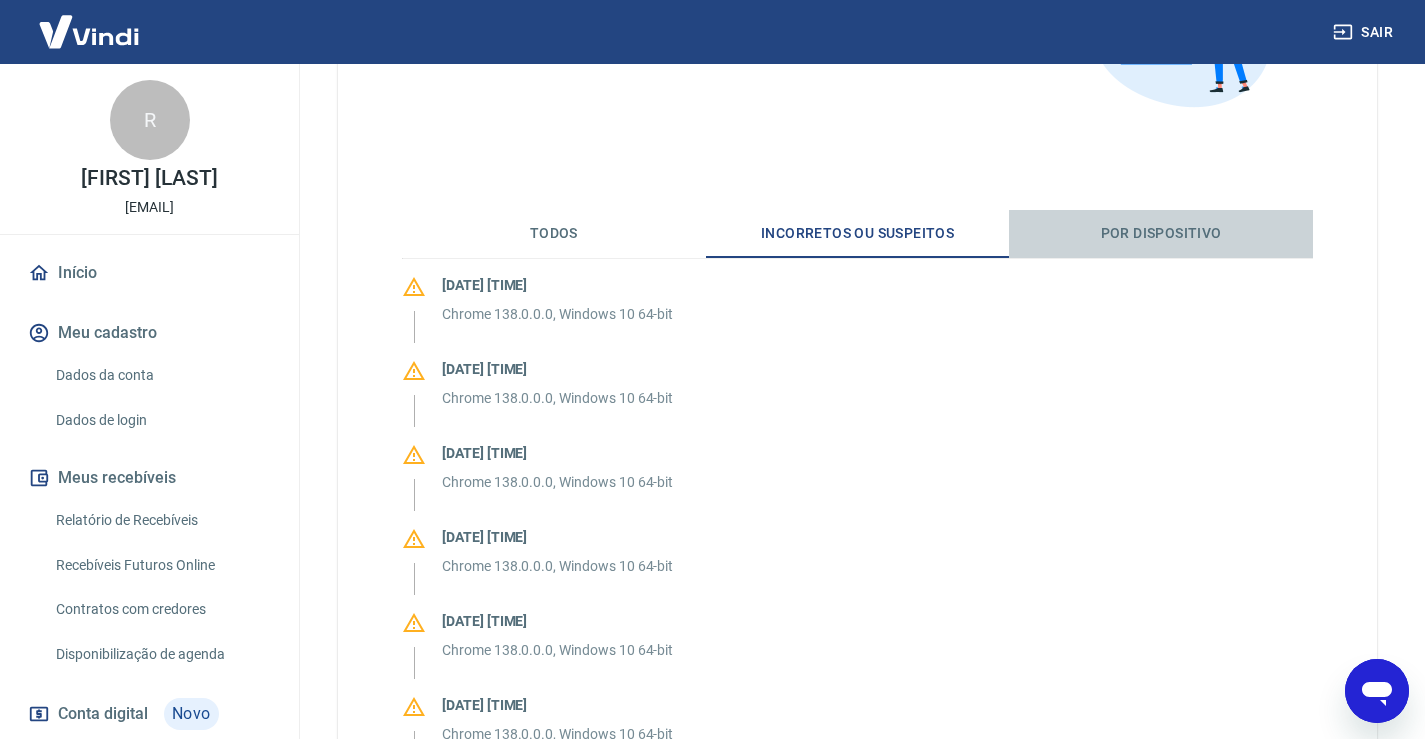 click on "Por dispositivo" at bounding box center (1161, 234) 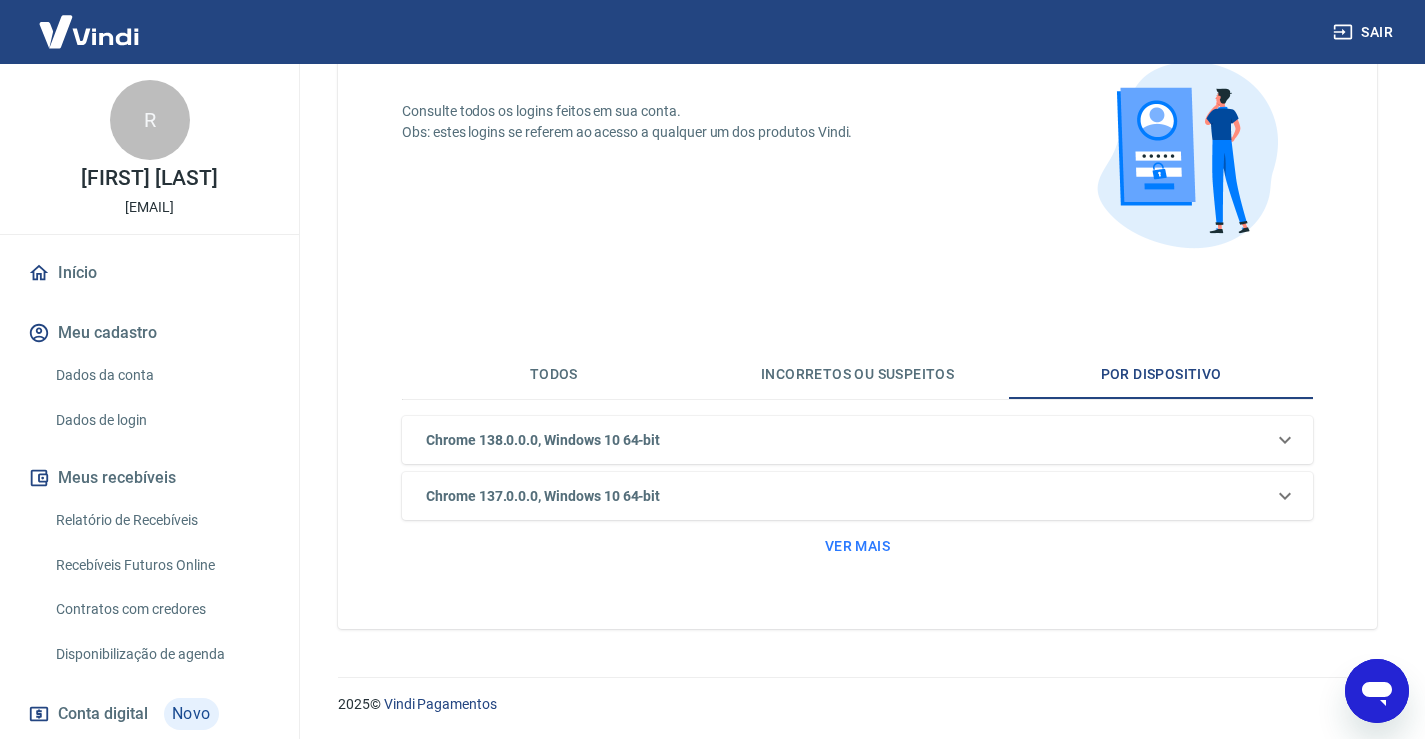 click on "Ver mais" at bounding box center (857, 546) 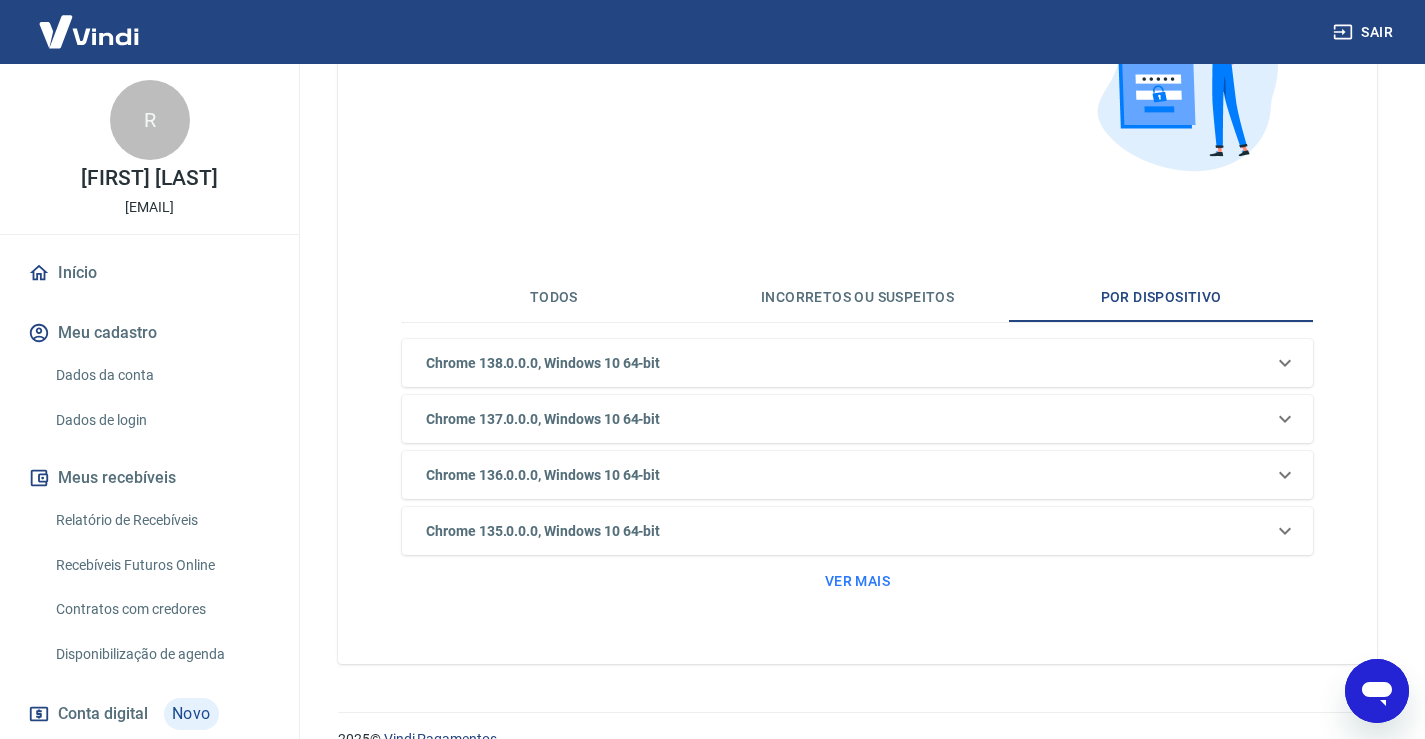 scroll, scrollTop: 271, scrollLeft: 0, axis: vertical 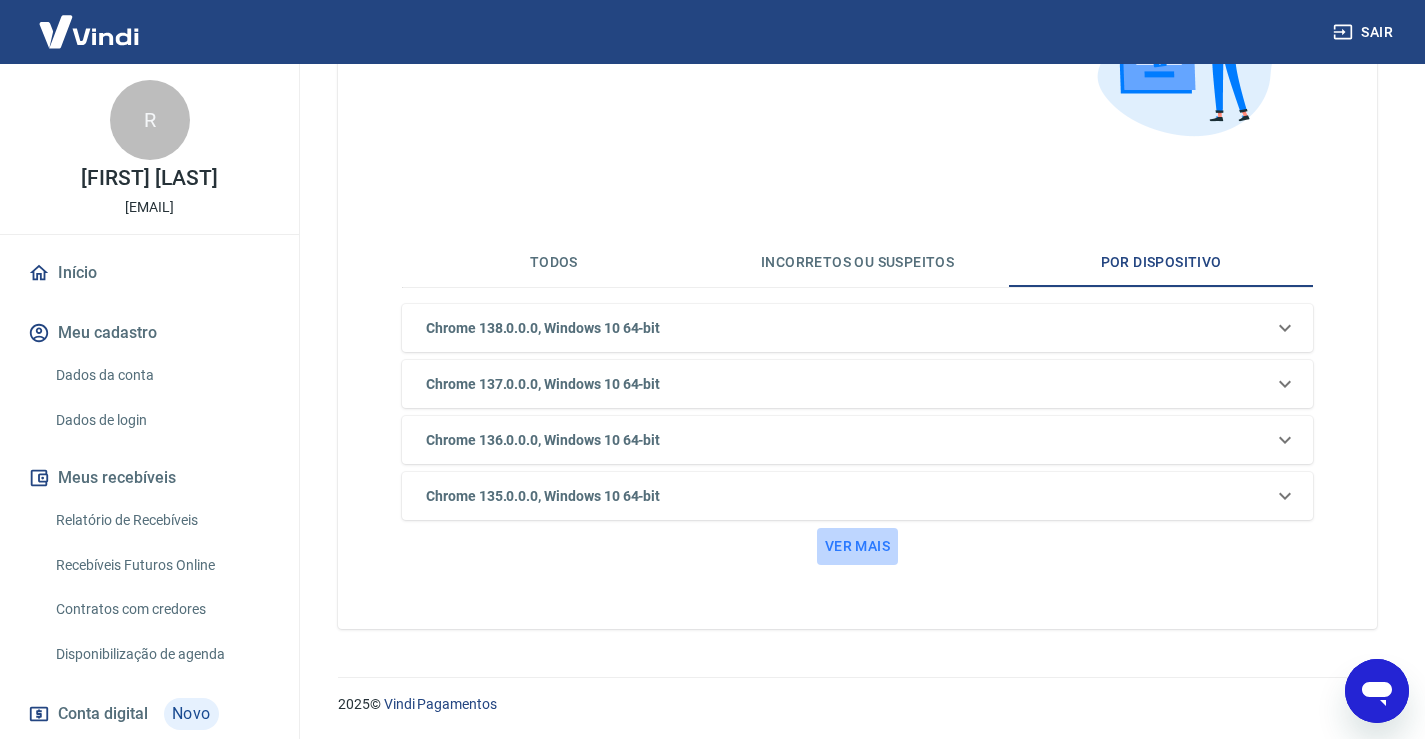 click on "Ver mais" at bounding box center [857, 546] 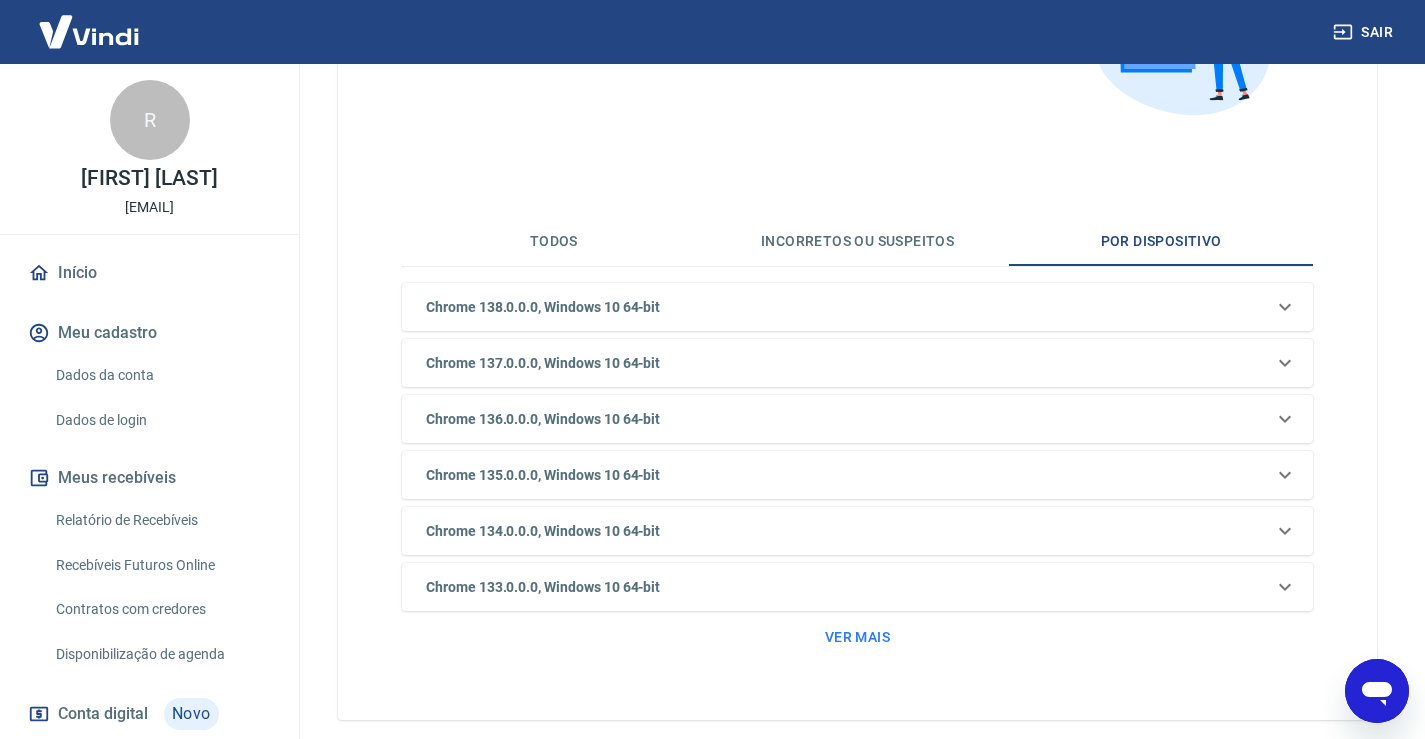 scroll, scrollTop: 300, scrollLeft: 0, axis: vertical 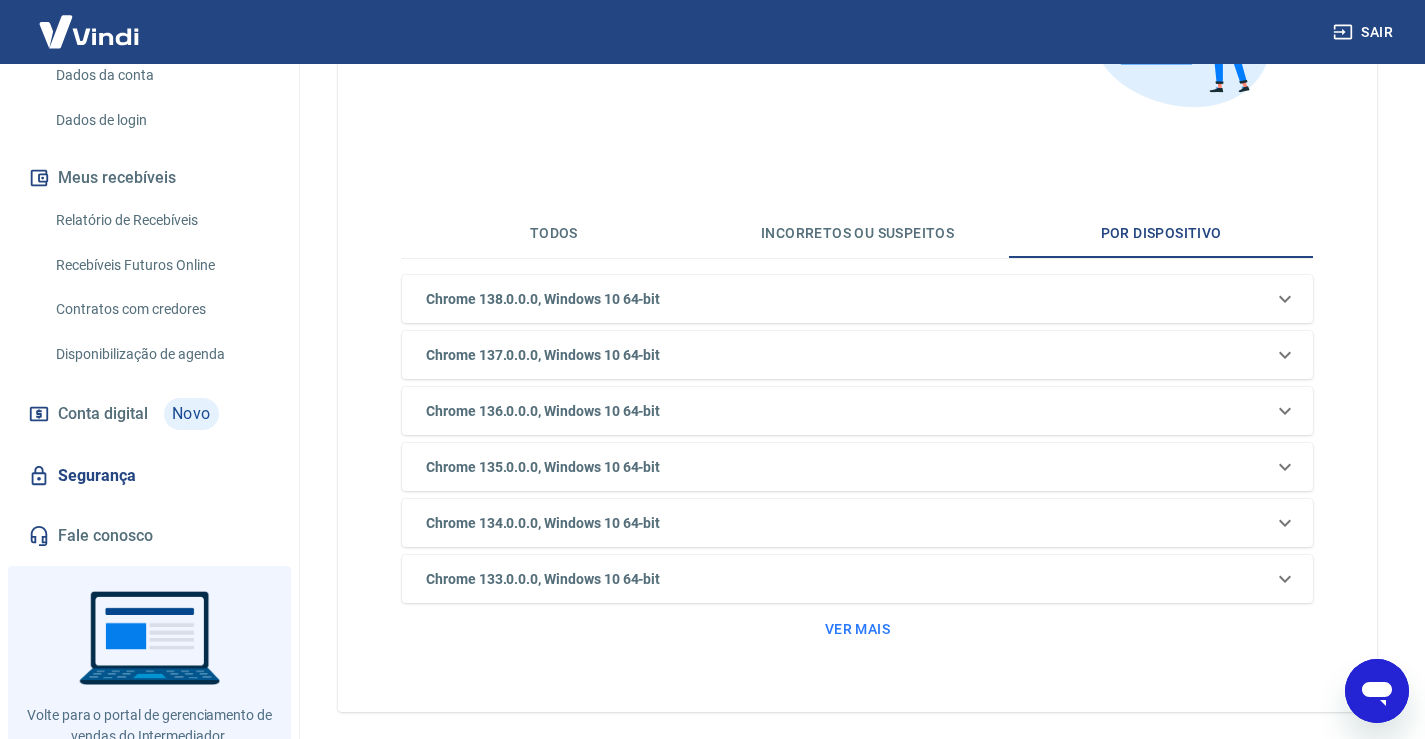 click on "Segurança" at bounding box center [149, 476] 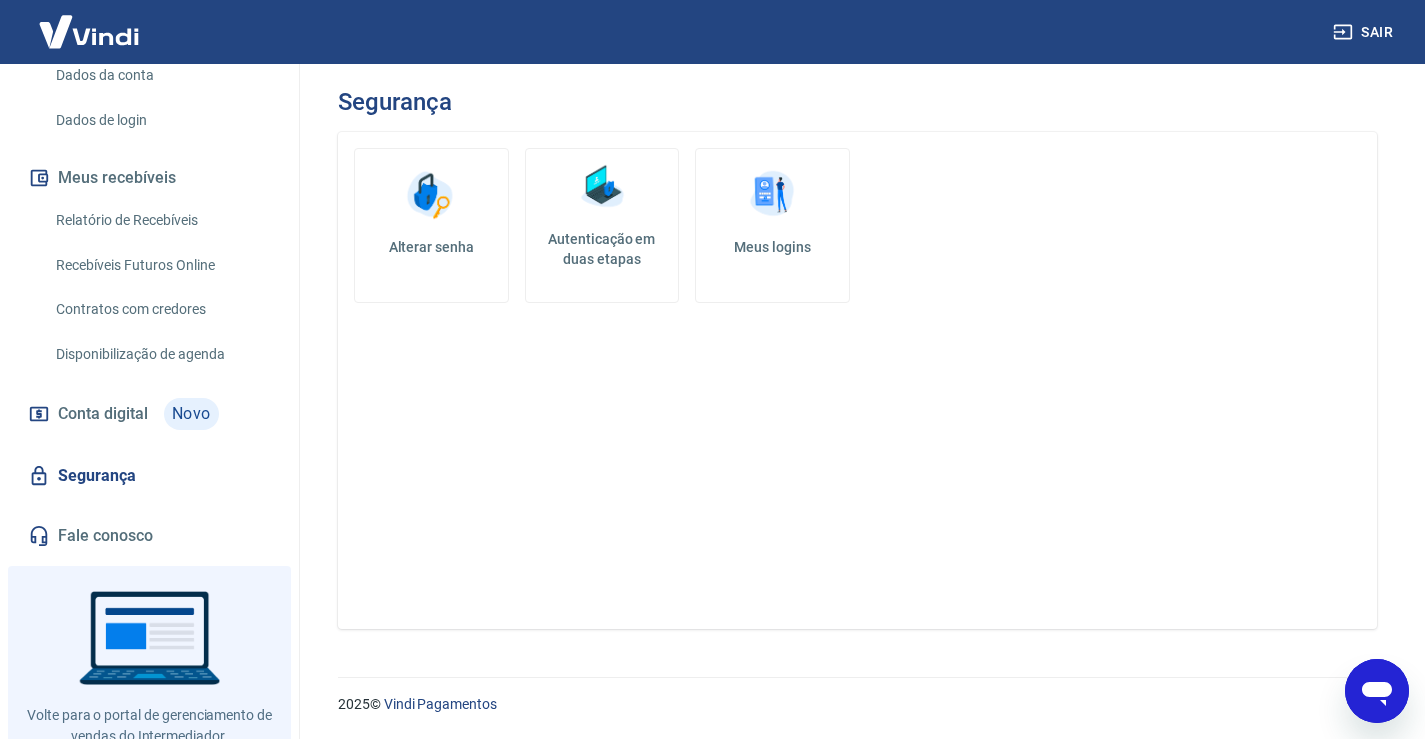 scroll, scrollTop: 0, scrollLeft: 0, axis: both 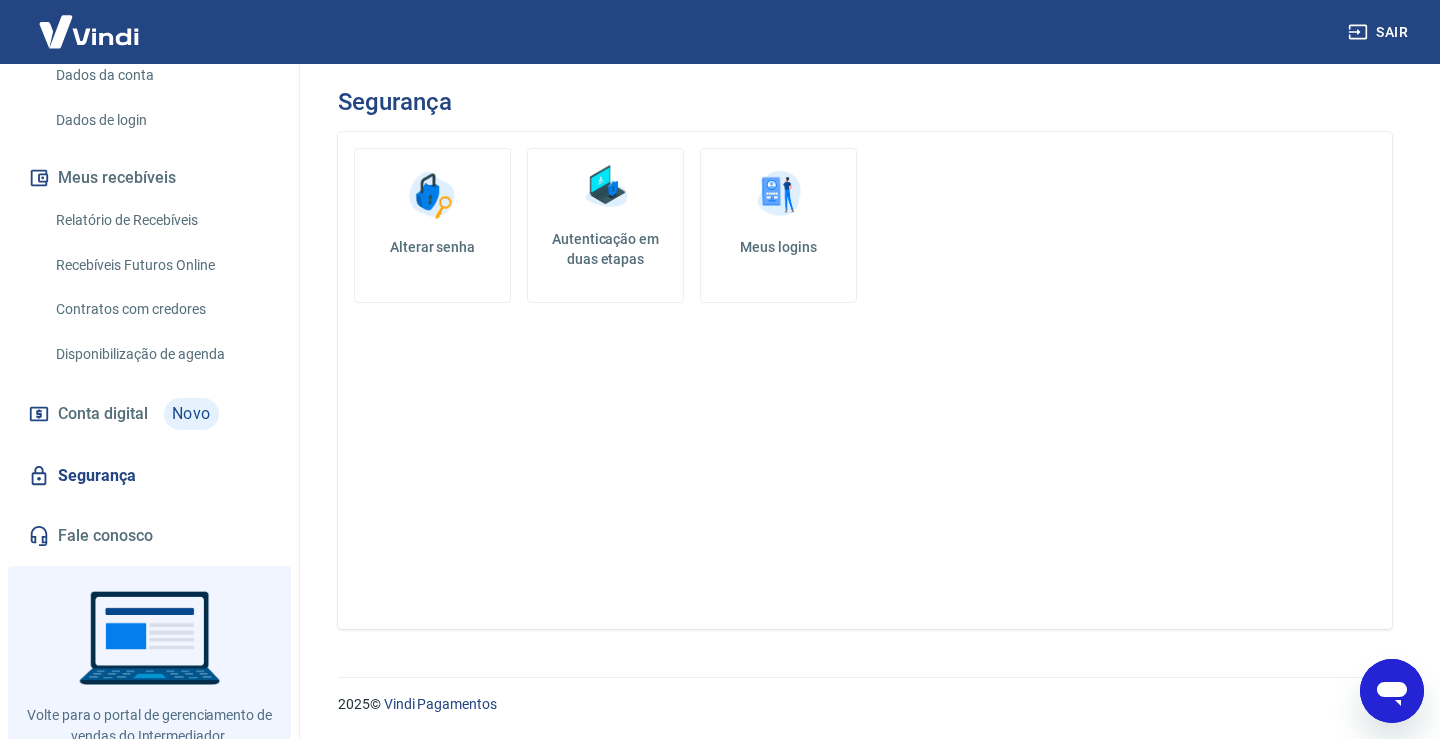 click on "Autenticação em duas etapas" at bounding box center (605, 225) 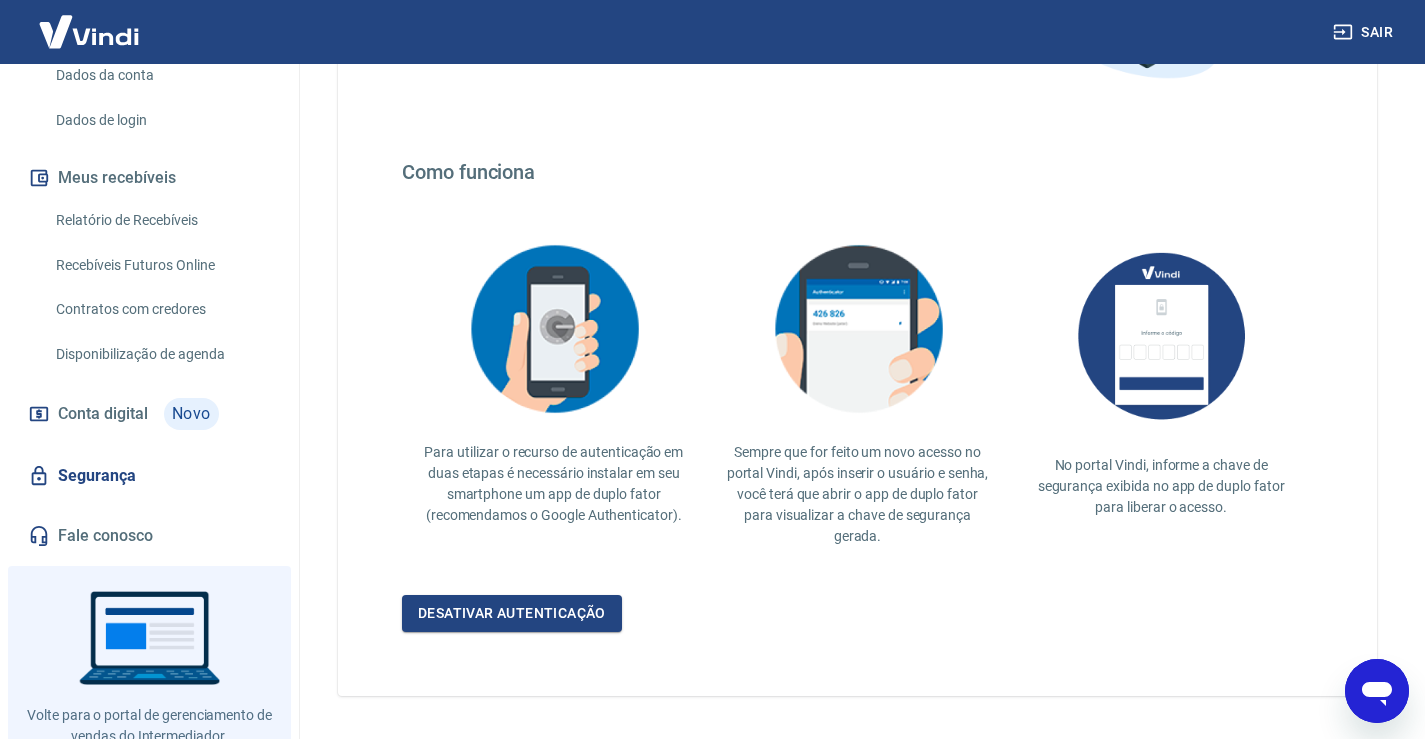 scroll, scrollTop: 367, scrollLeft: 0, axis: vertical 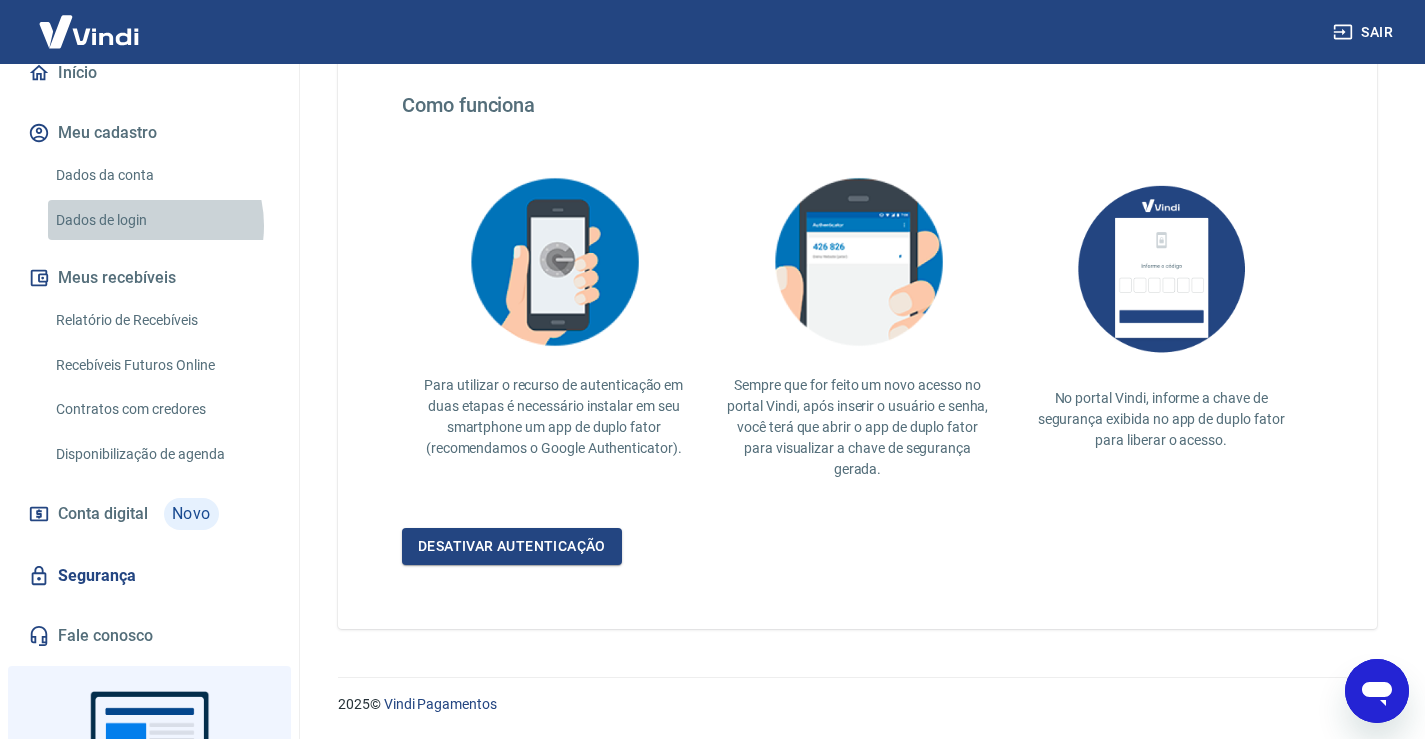 click on "Dados de login" at bounding box center [161, 220] 